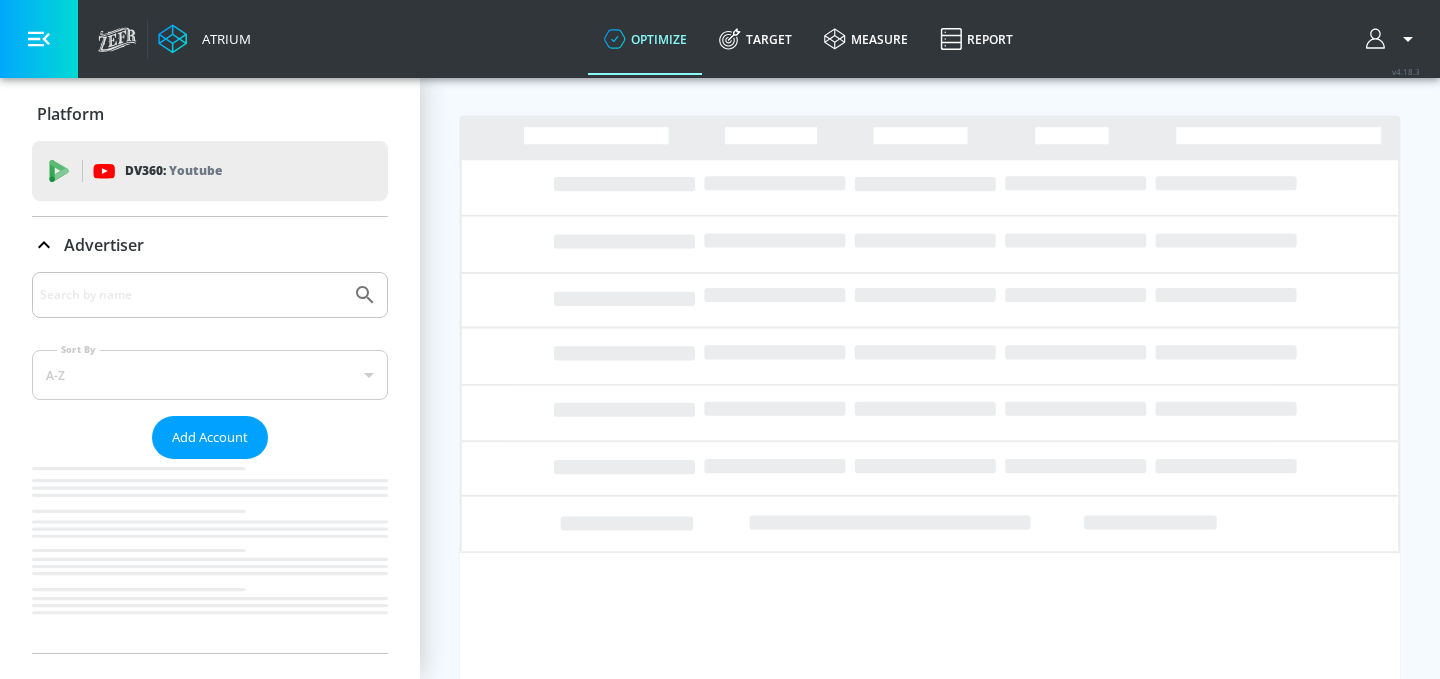 scroll, scrollTop: 0, scrollLeft: 0, axis: both 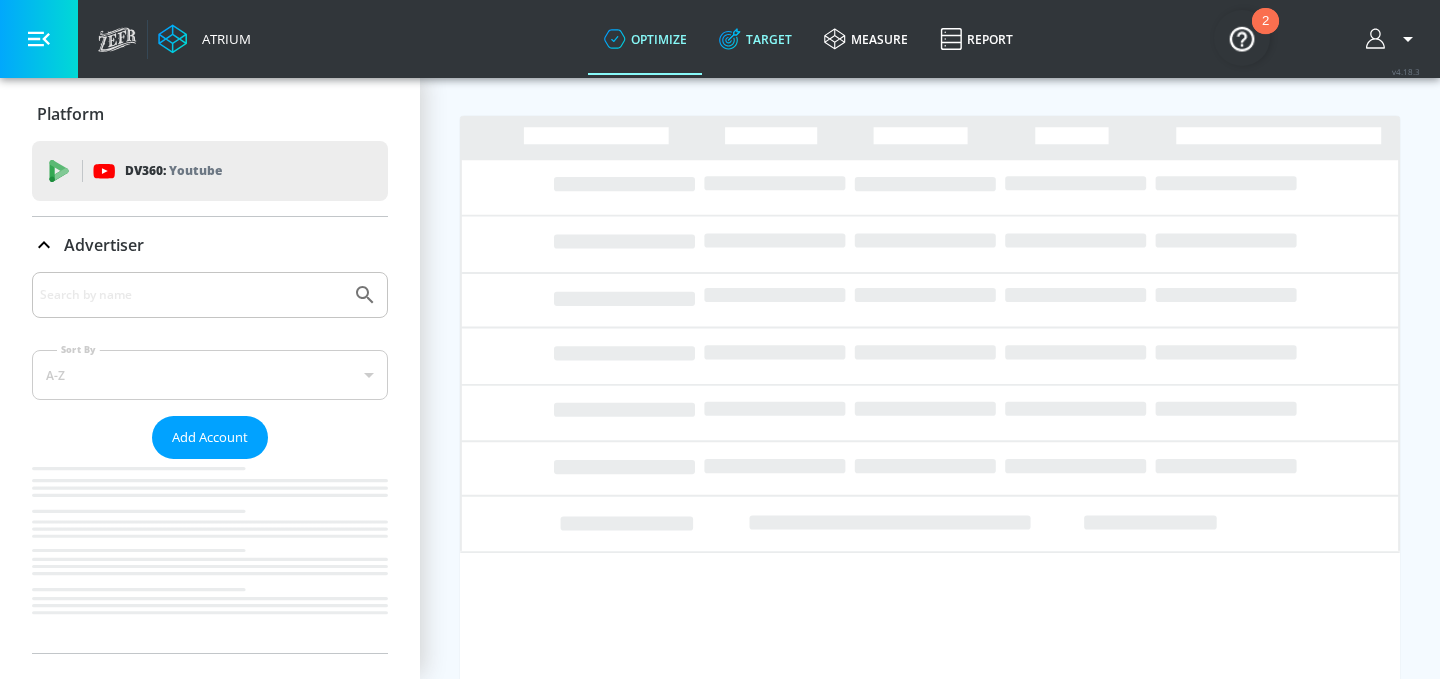 click on "Target" at bounding box center (755, 39) 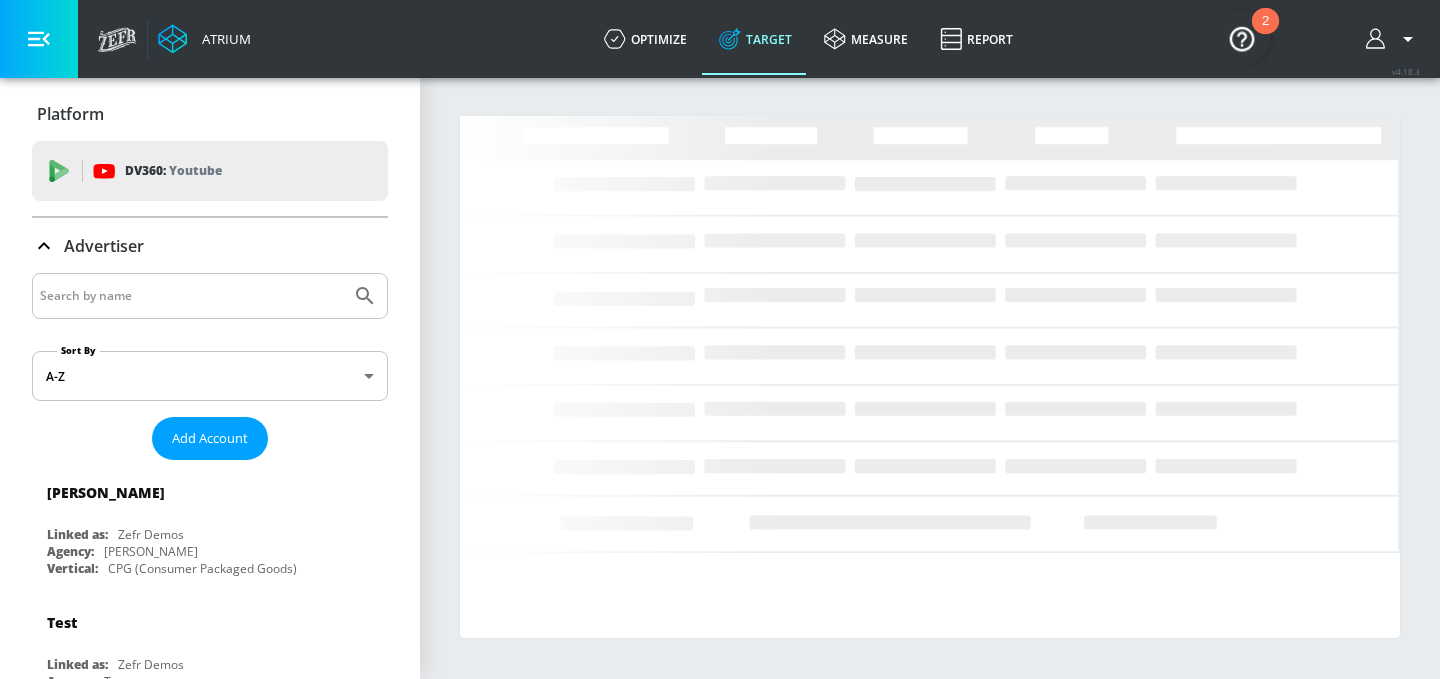 click at bounding box center [191, 296] 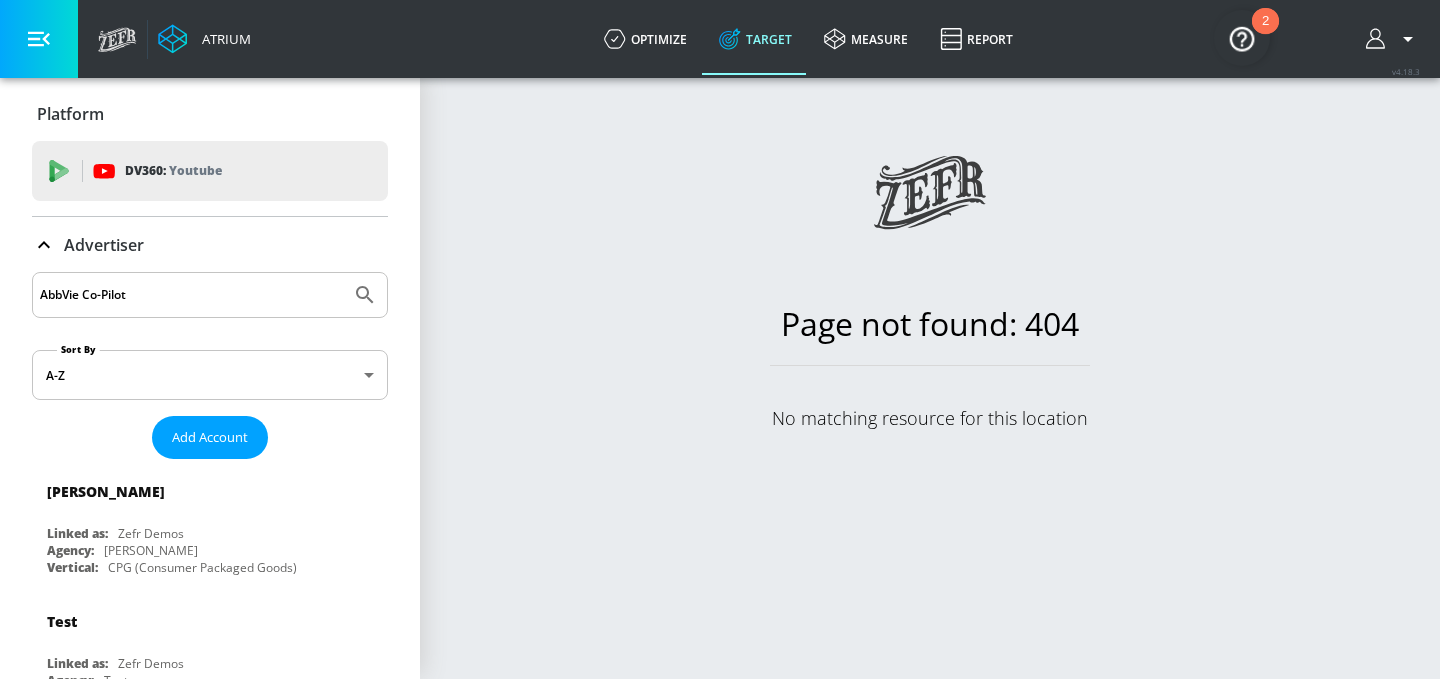 type on "AbbVie Co-Pilot" 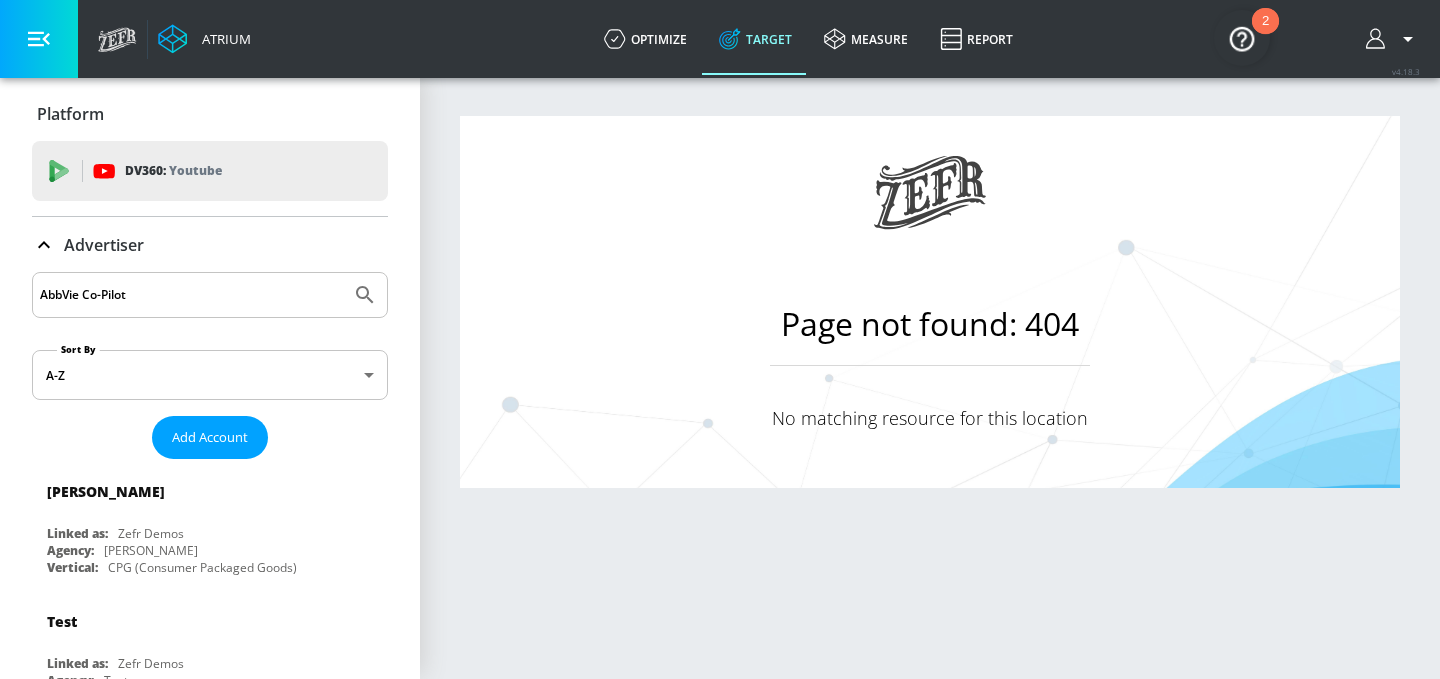 click at bounding box center [365, 295] 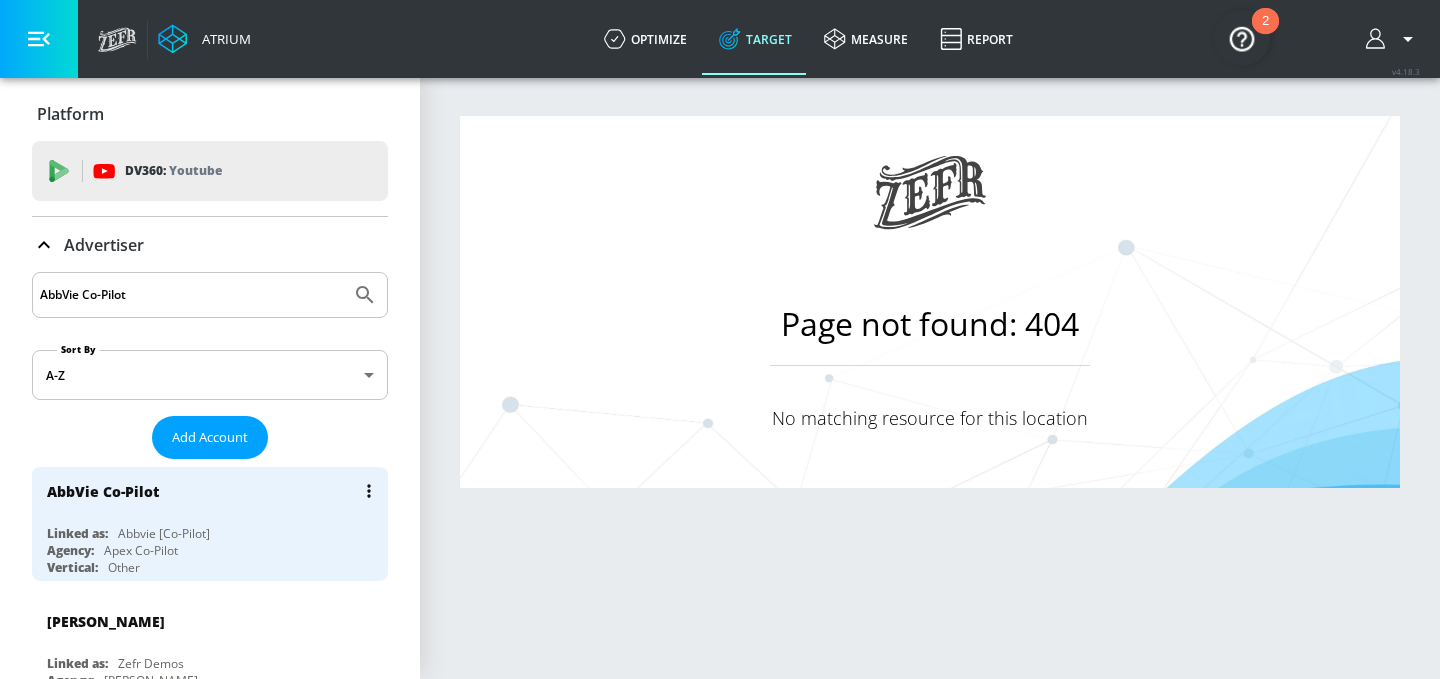 click on "AbbVie Co-Pilot  Linked as: Abbvie [Co-Pilot] Agency: Apex Co-Pilot Vertical: Other" at bounding box center (210, 524) 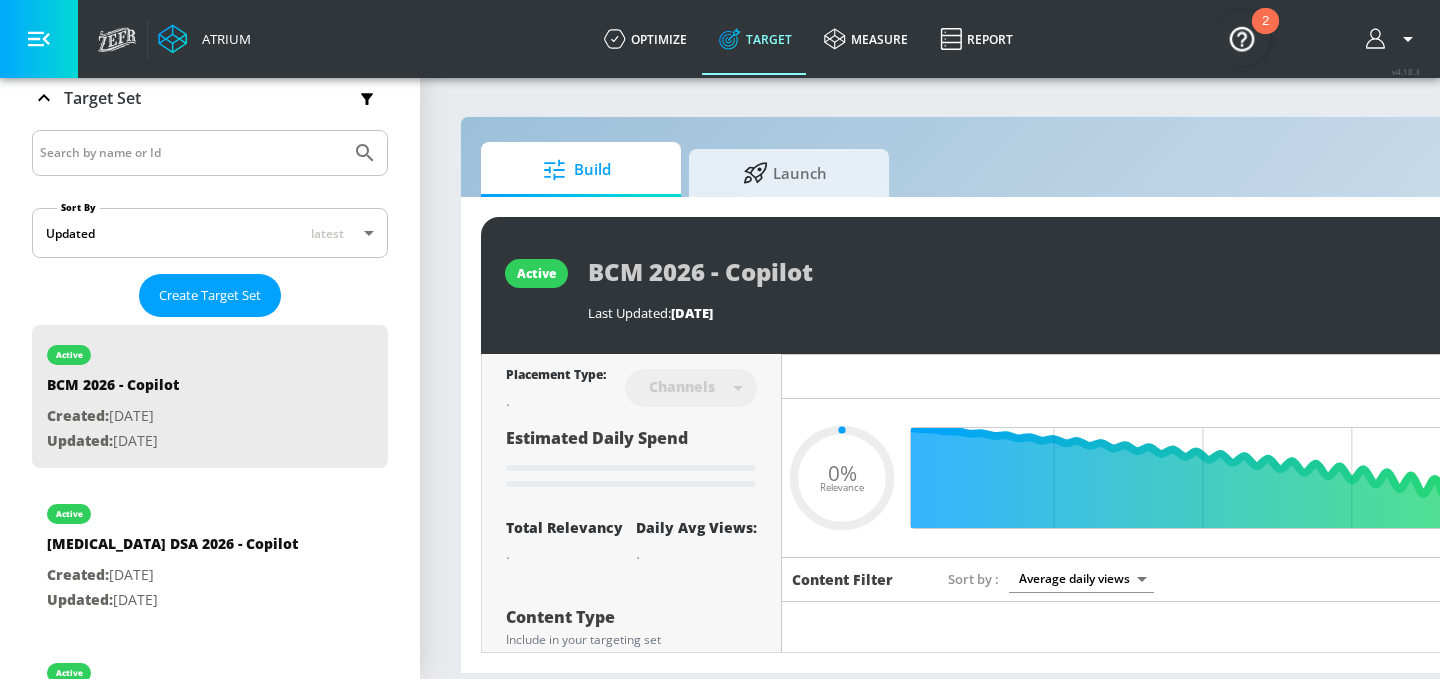 scroll, scrollTop: 365, scrollLeft: 0, axis: vertical 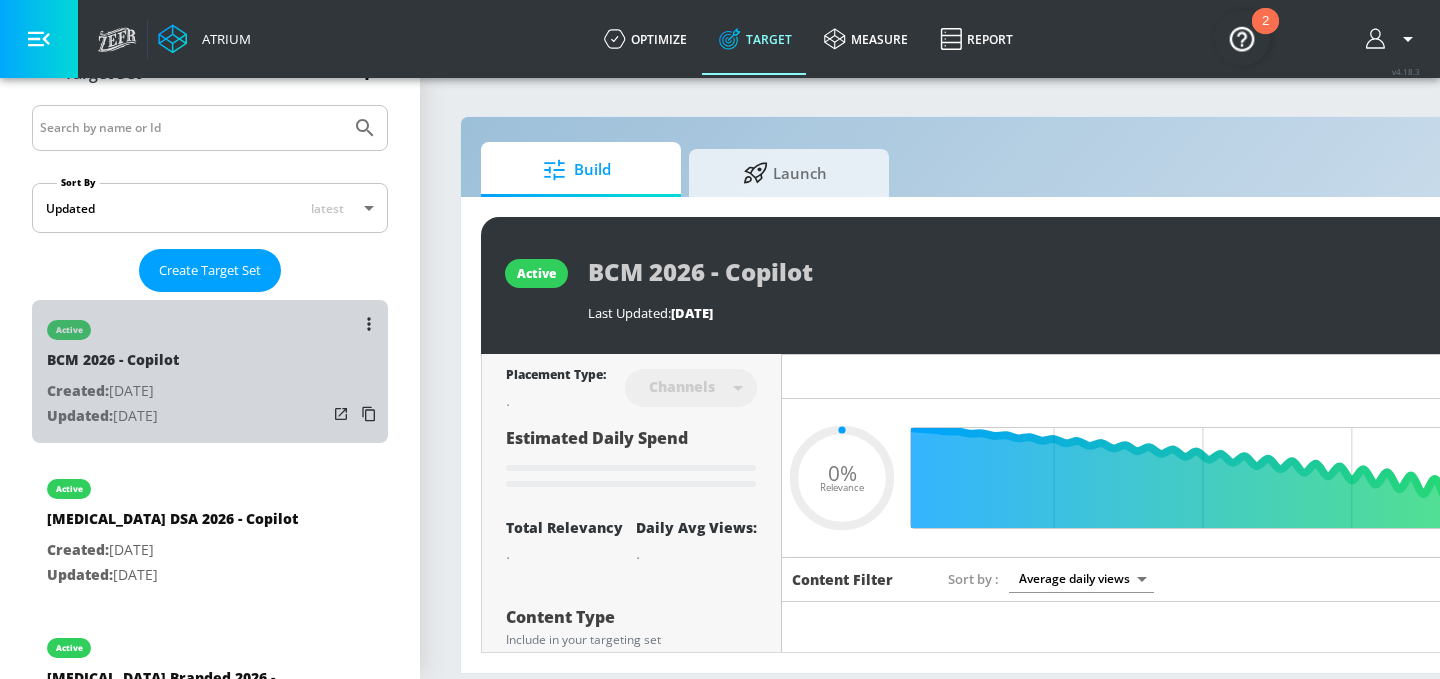 click on "Updated:  Jul. 25, 2025" at bounding box center [113, 416] 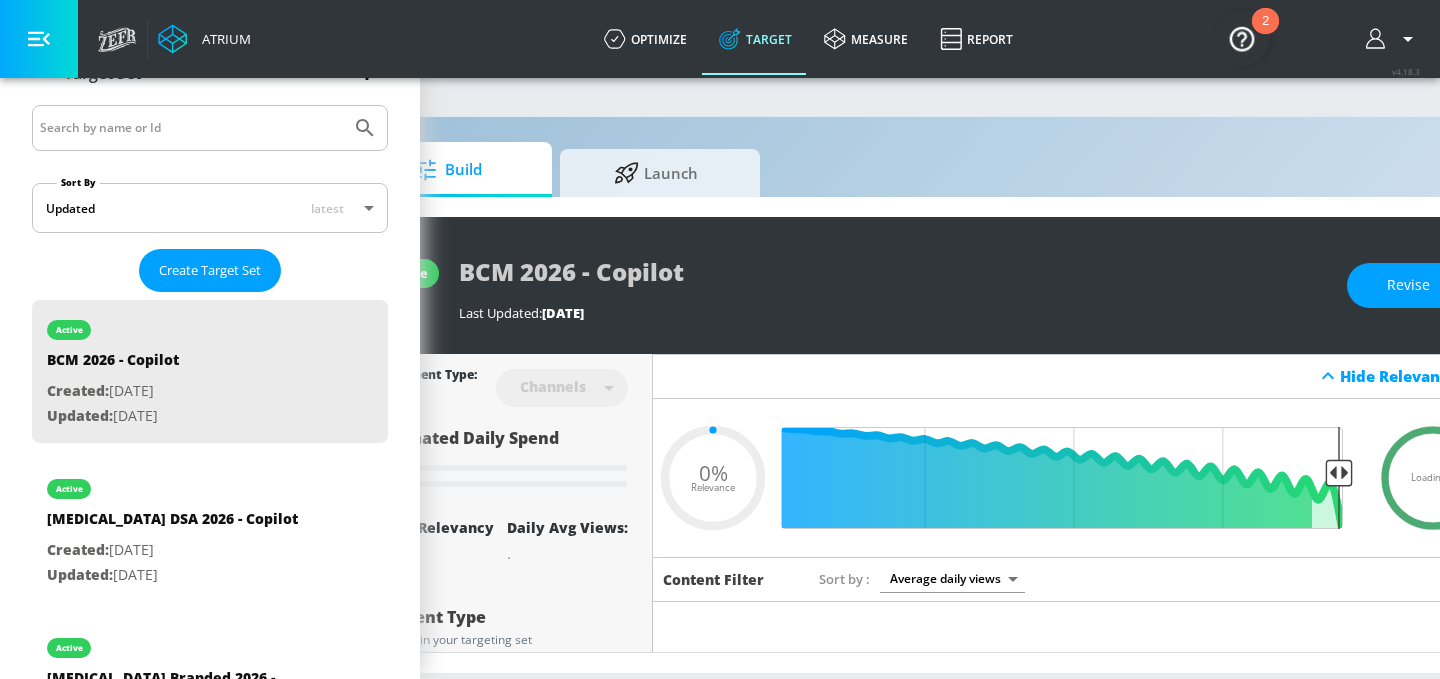 scroll, scrollTop: 0, scrollLeft: 244, axis: horizontal 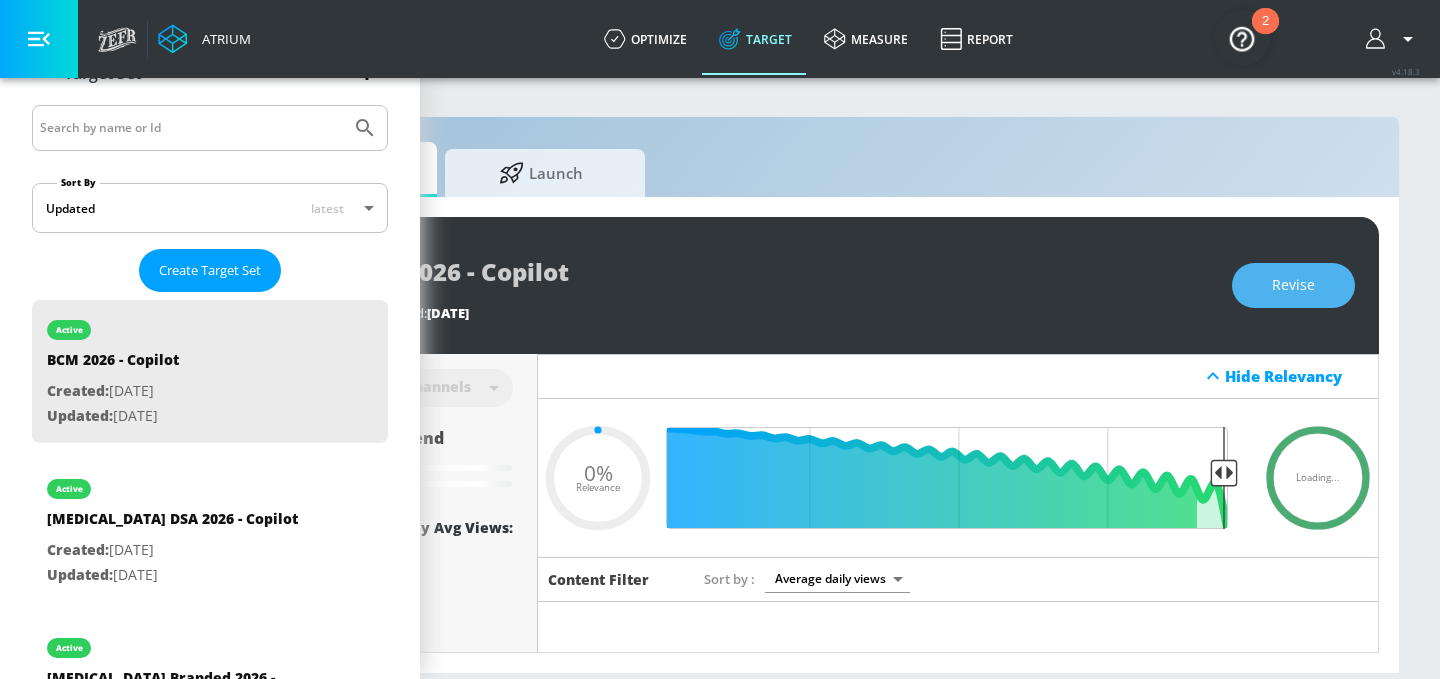 click on "Revise" at bounding box center [1293, 285] 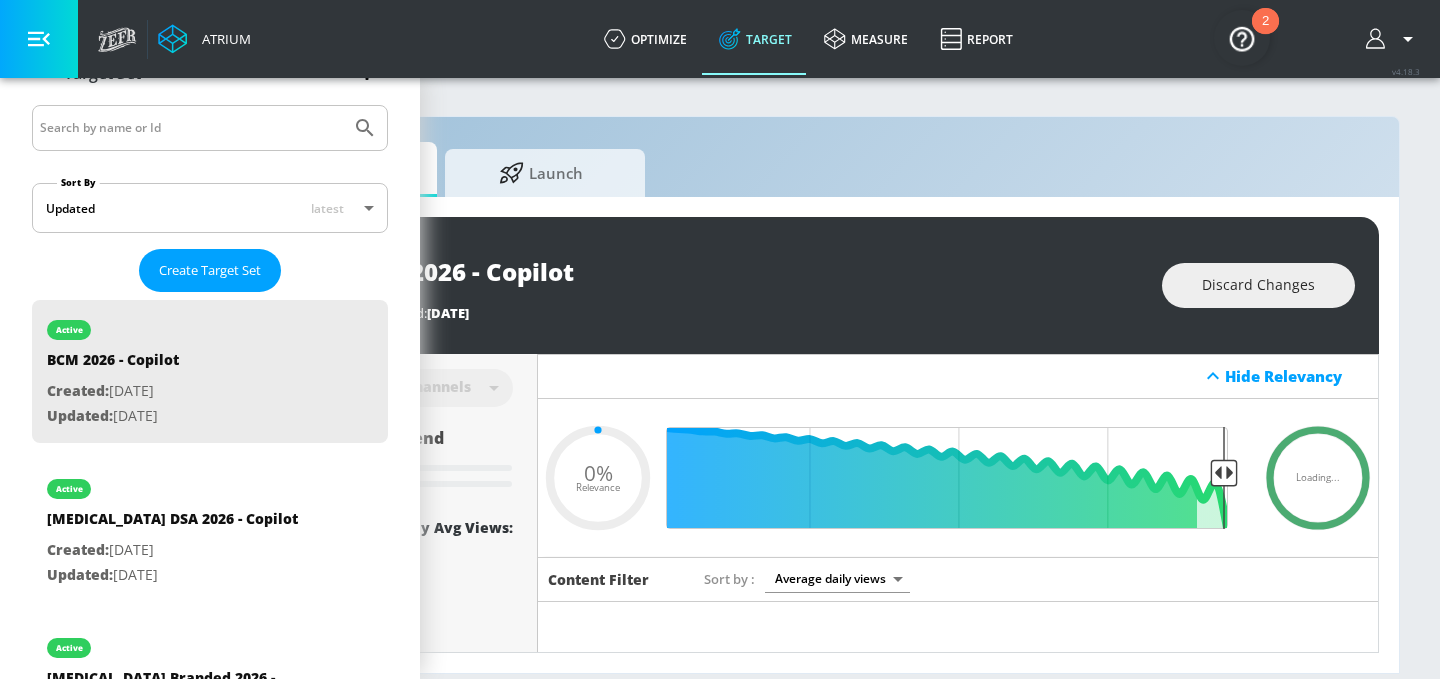 type on "0.52" 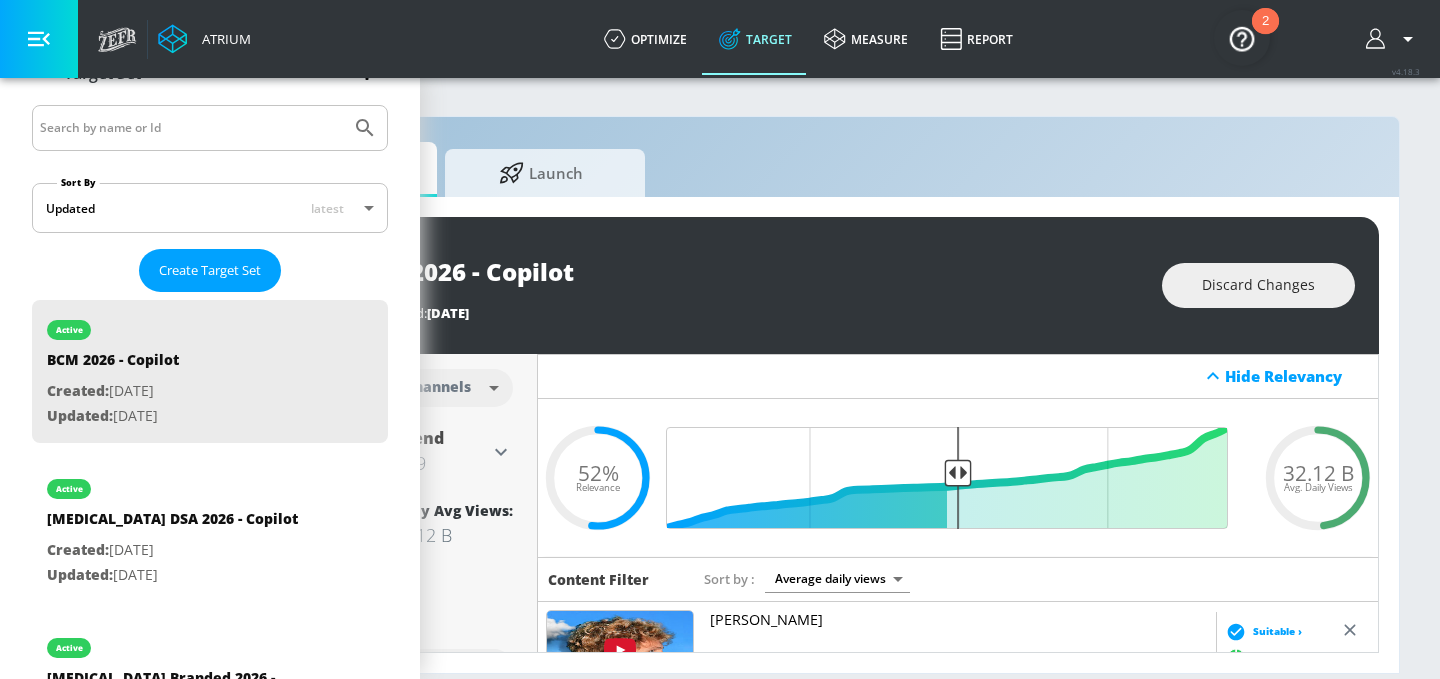 scroll, scrollTop: 0, scrollLeft: 0, axis: both 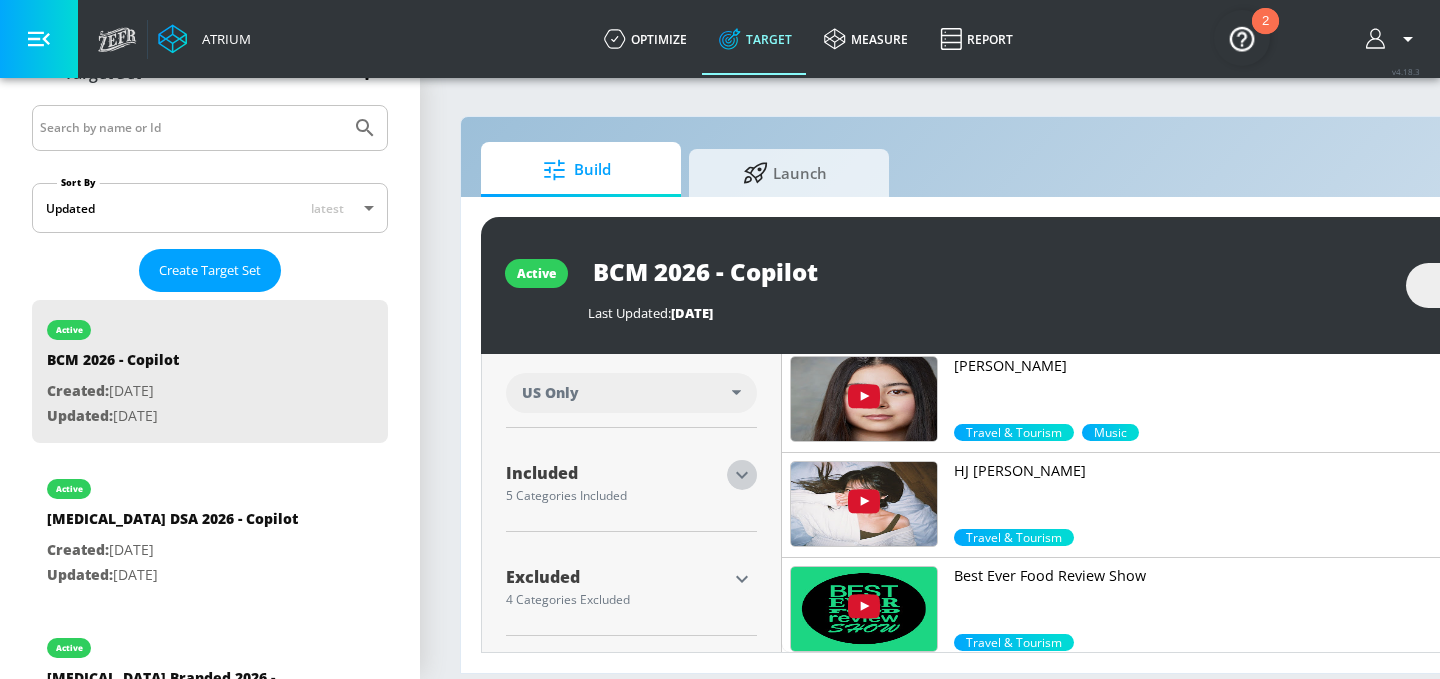 click 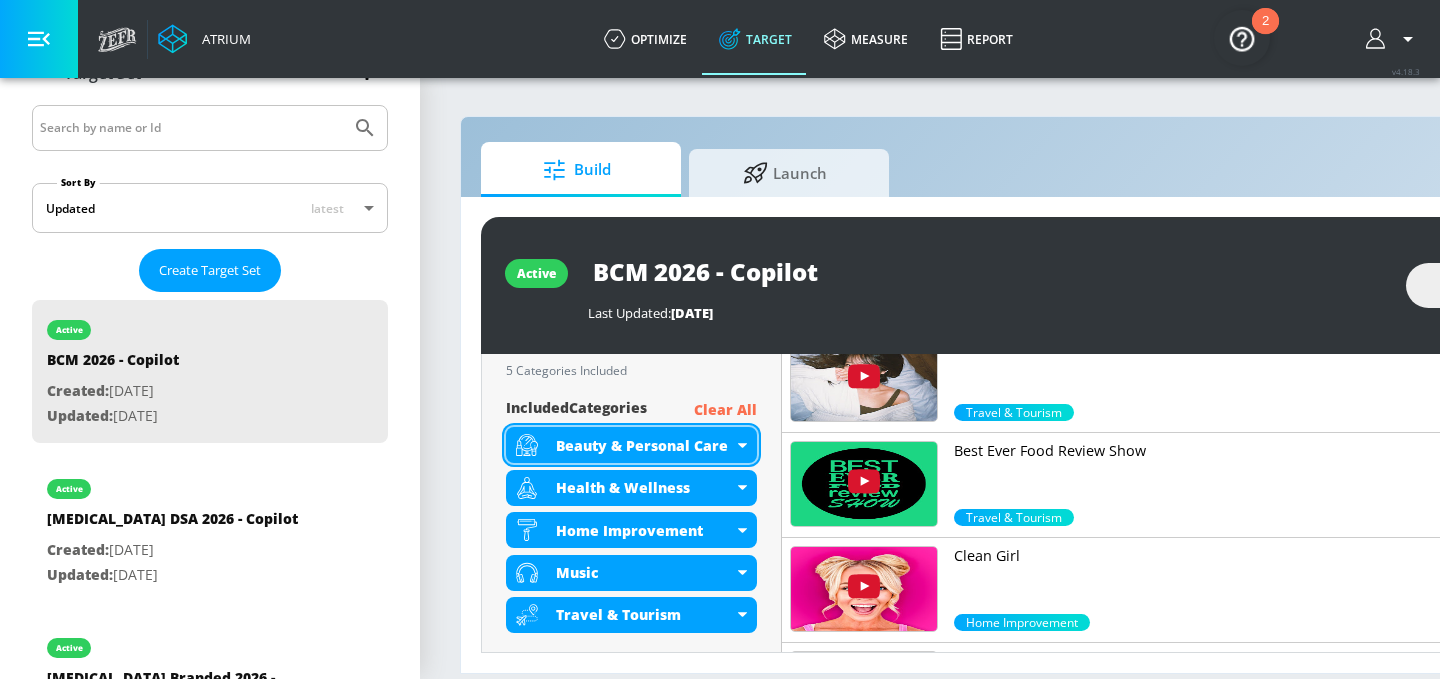 scroll, scrollTop: 855, scrollLeft: 0, axis: vertical 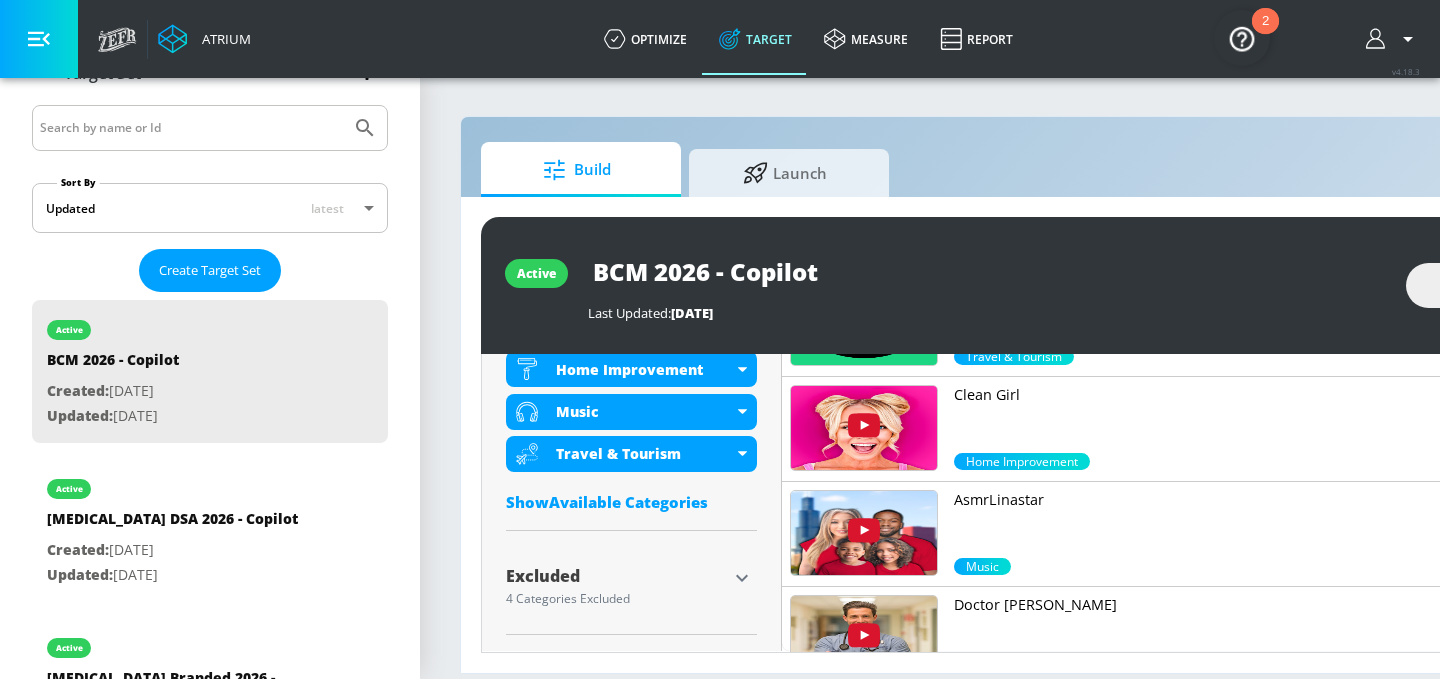 click on "Show  Available Categories" at bounding box center (631, 502) 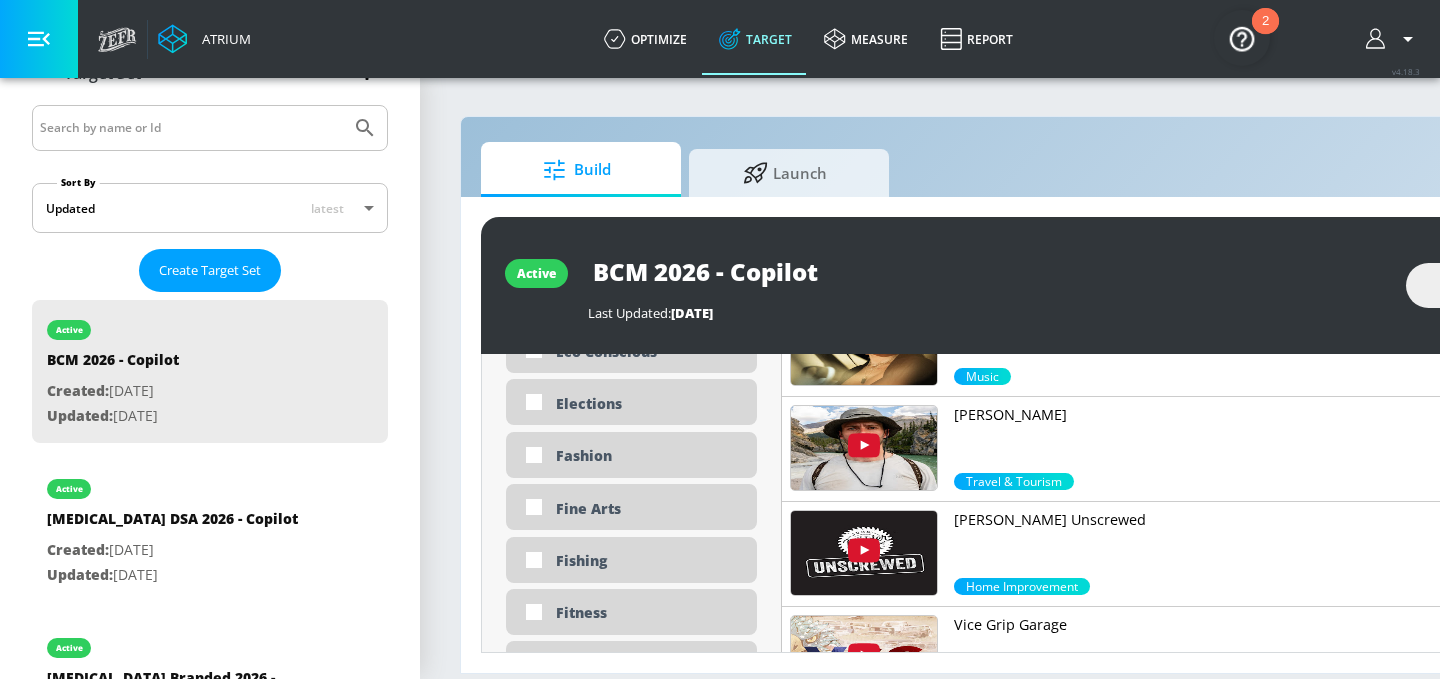 scroll, scrollTop: 2317, scrollLeft: 0, axis: vertical 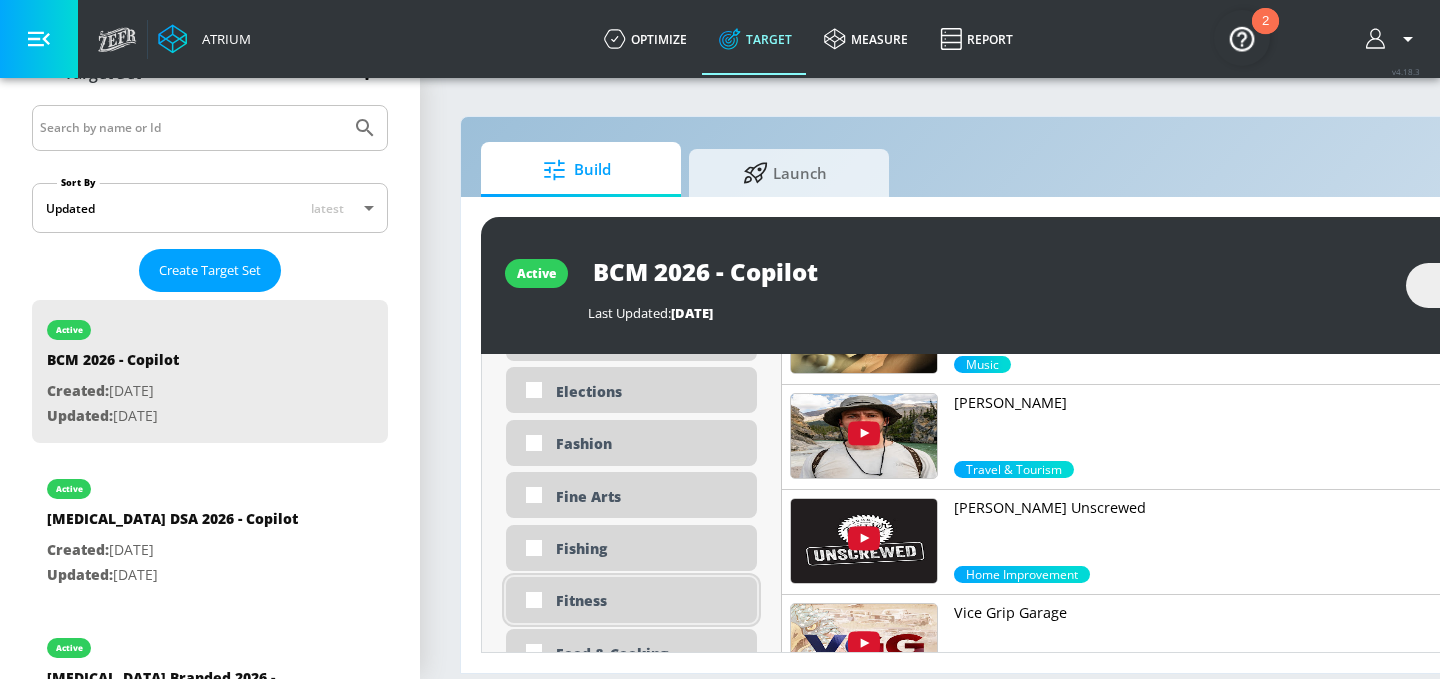 click on "Fitness" at bounding box center [649, 600] 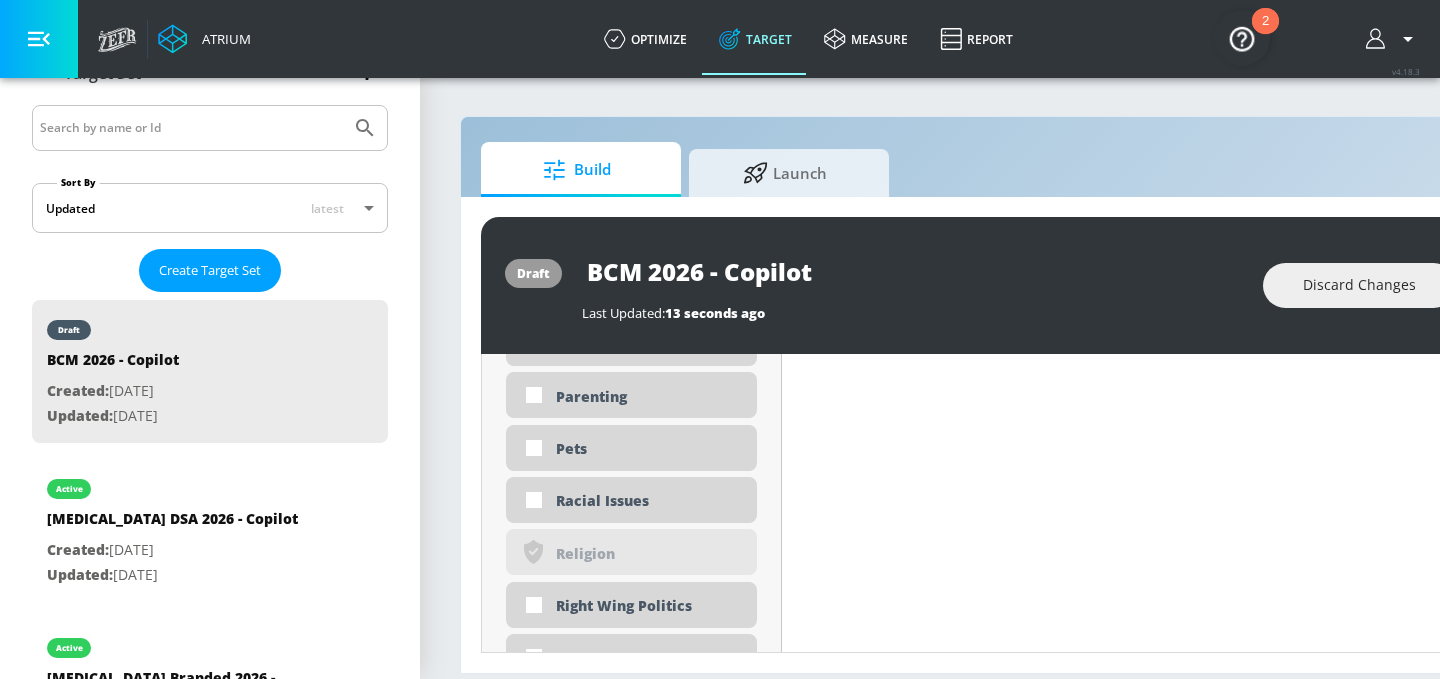 scroll, scrollTop: 4553, scrollLeft: 0, axis: vertical 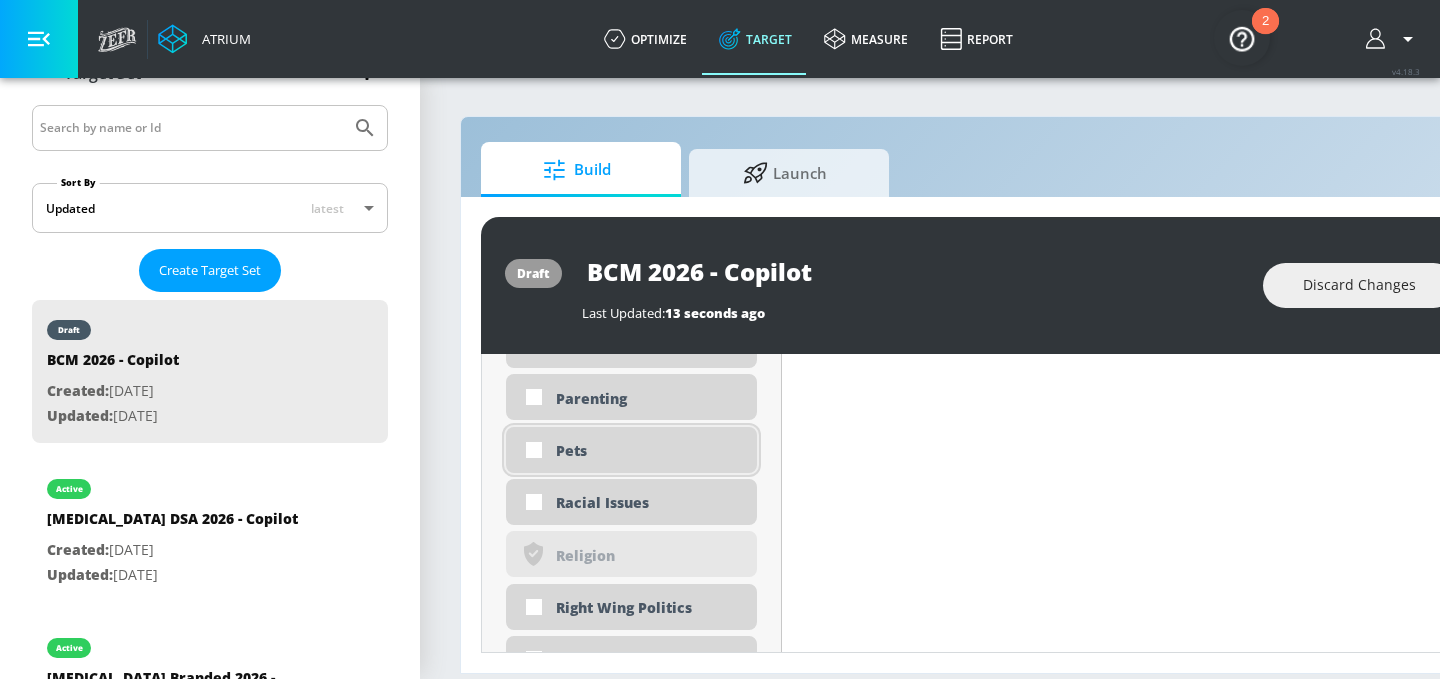 click on "Pets" at bounding box center [649, 450] 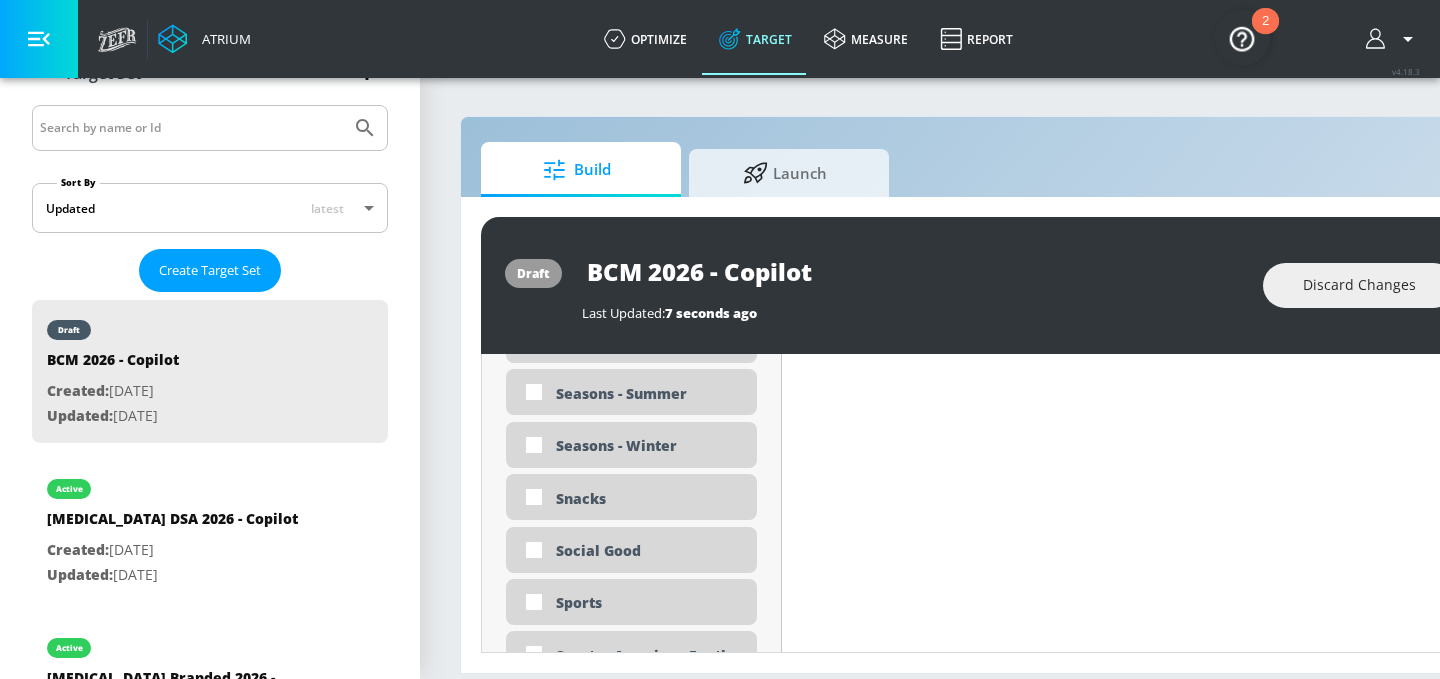 scroll, scrollTop: 4951, scrollLeft: 0, axis: vertical 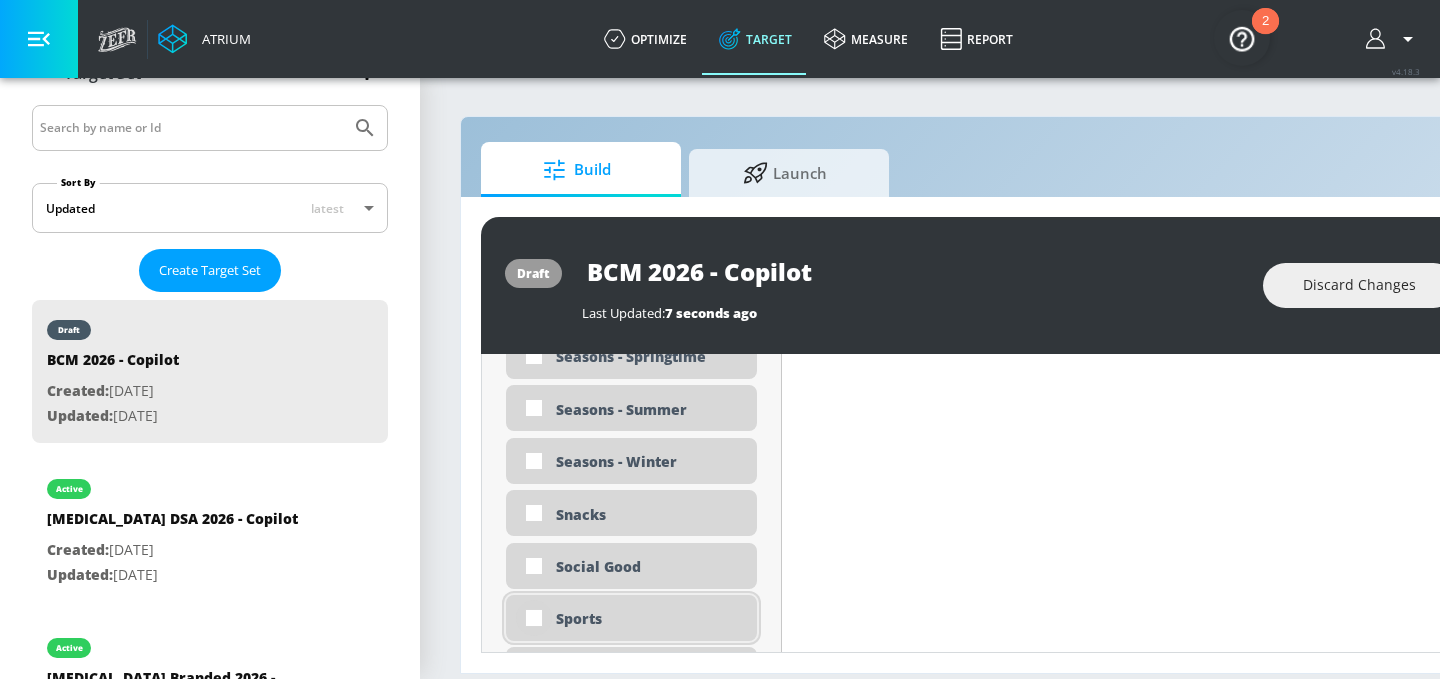 click at bounding box center [534, 618] 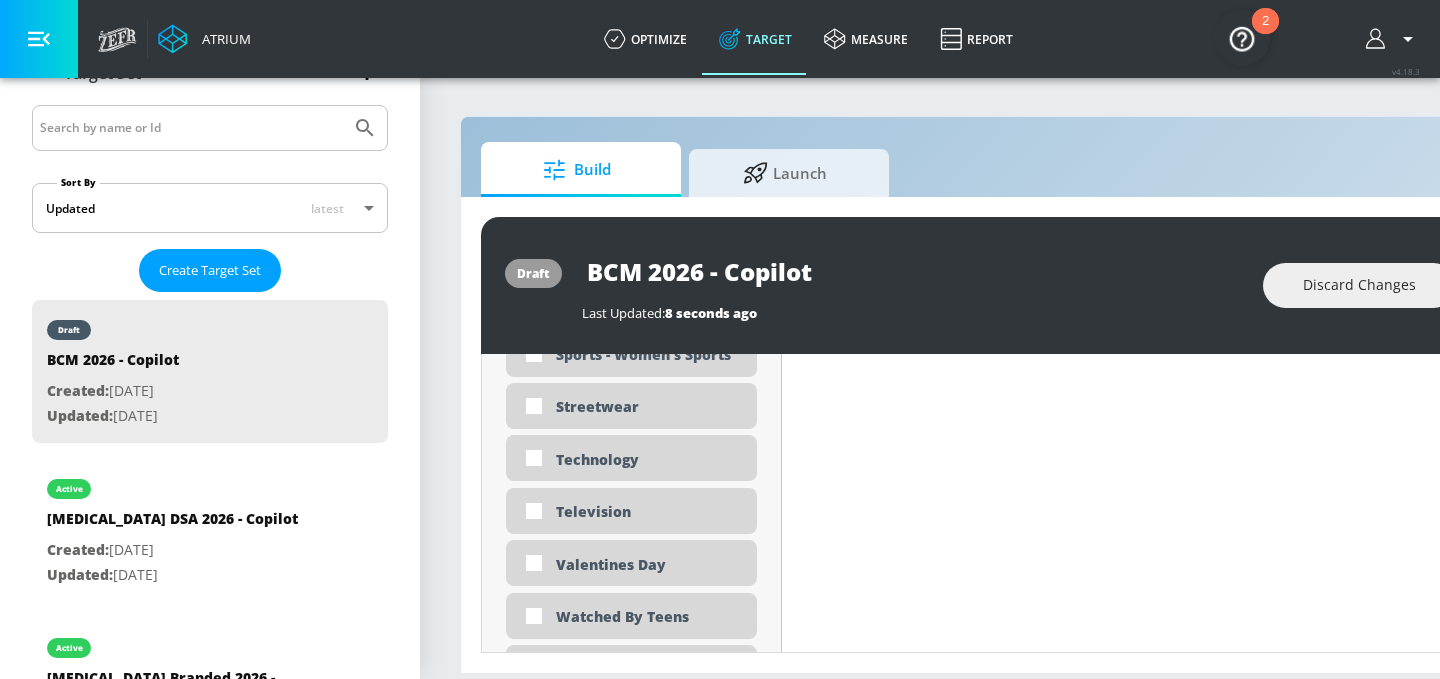 scroll, scrollTop: 5809, scrollLeft: 0, axis: vertical 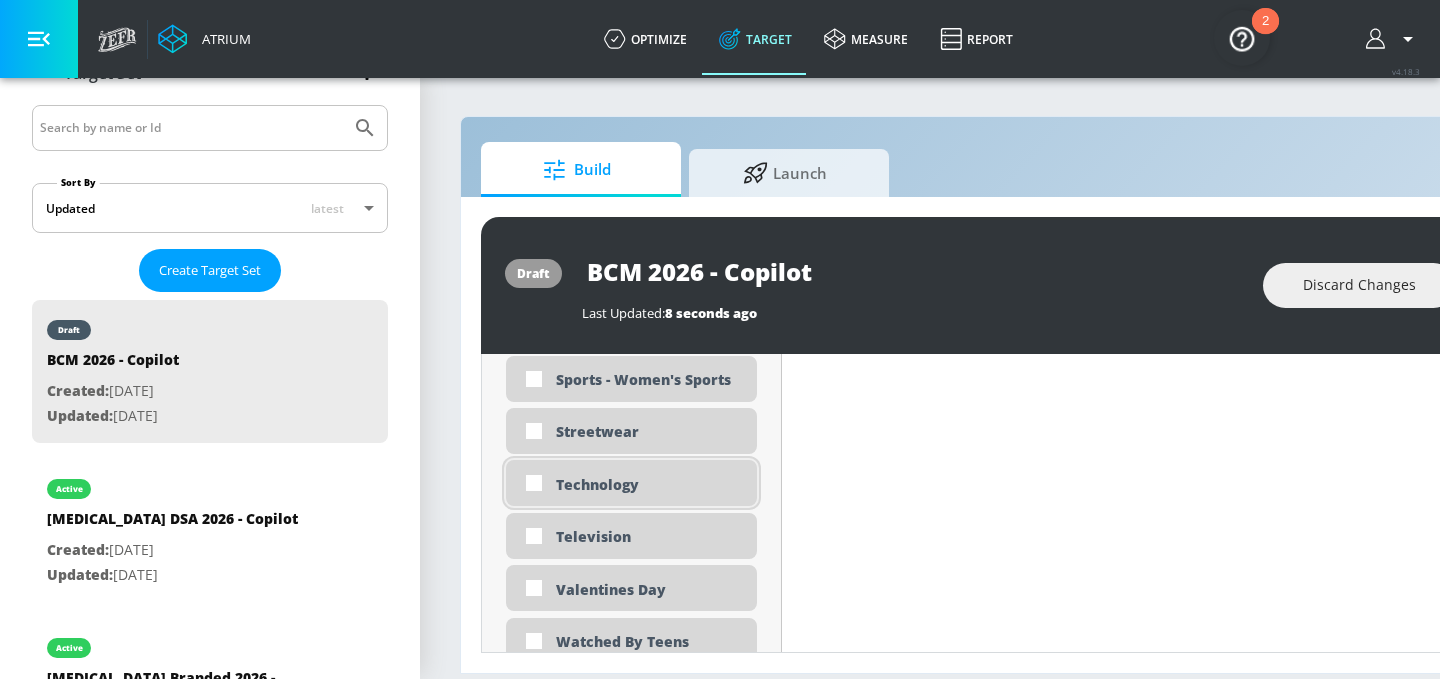 click on "Technology" at bounding box center [649, 484] 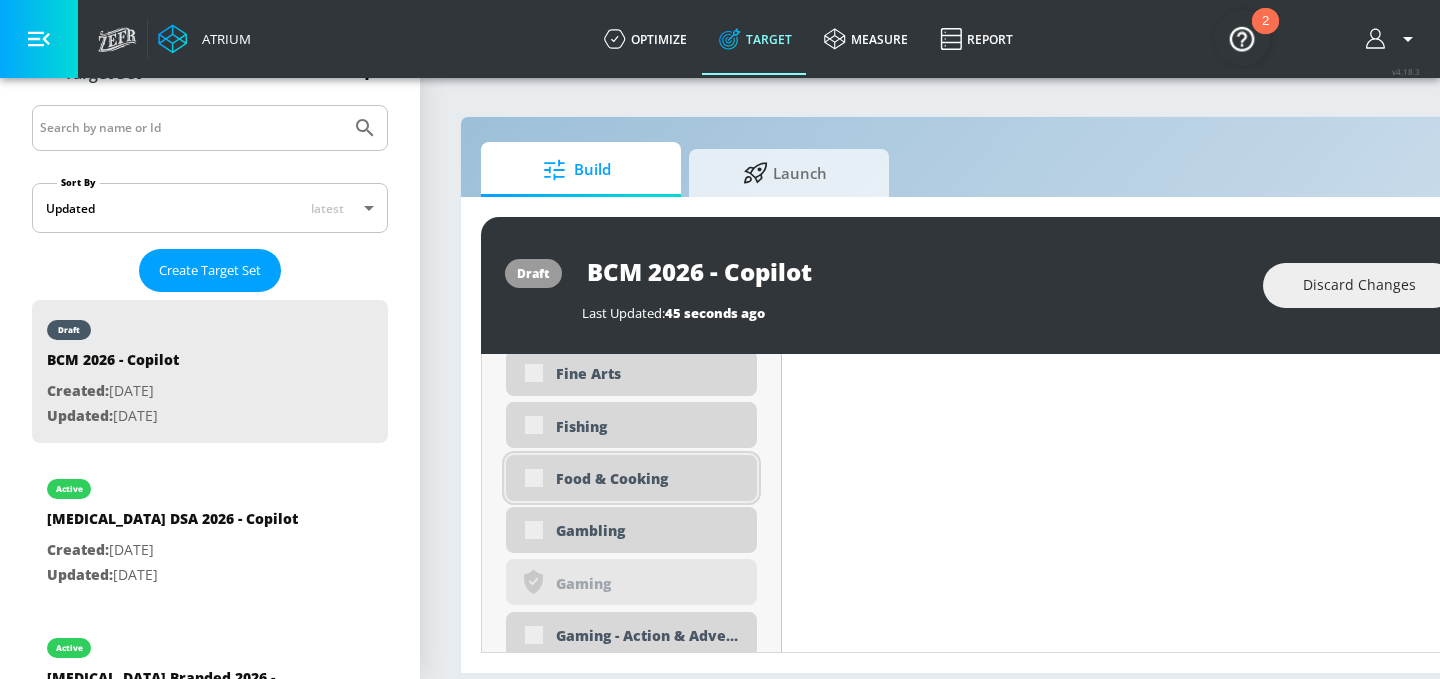 scroll, scrollTop: 2610, scrollLeft: 0, axis: vertical 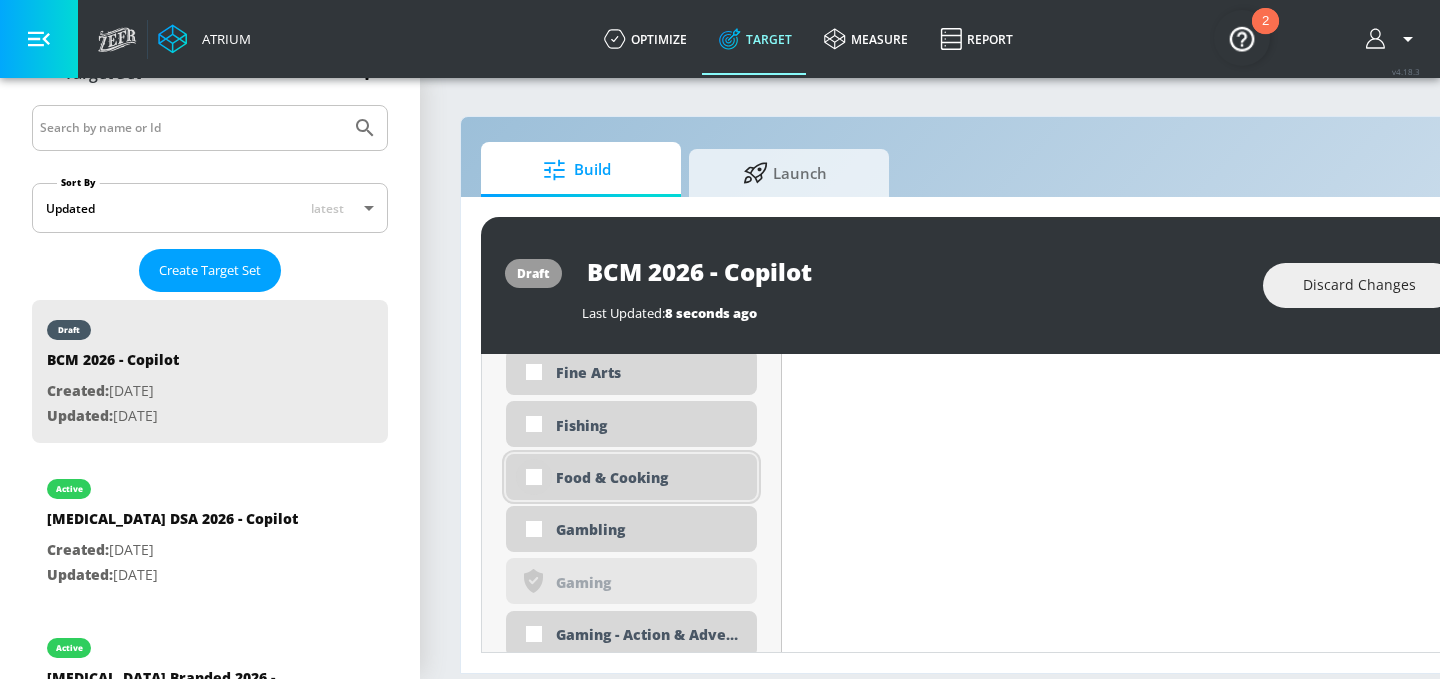 click at bounding box center [534, 477] 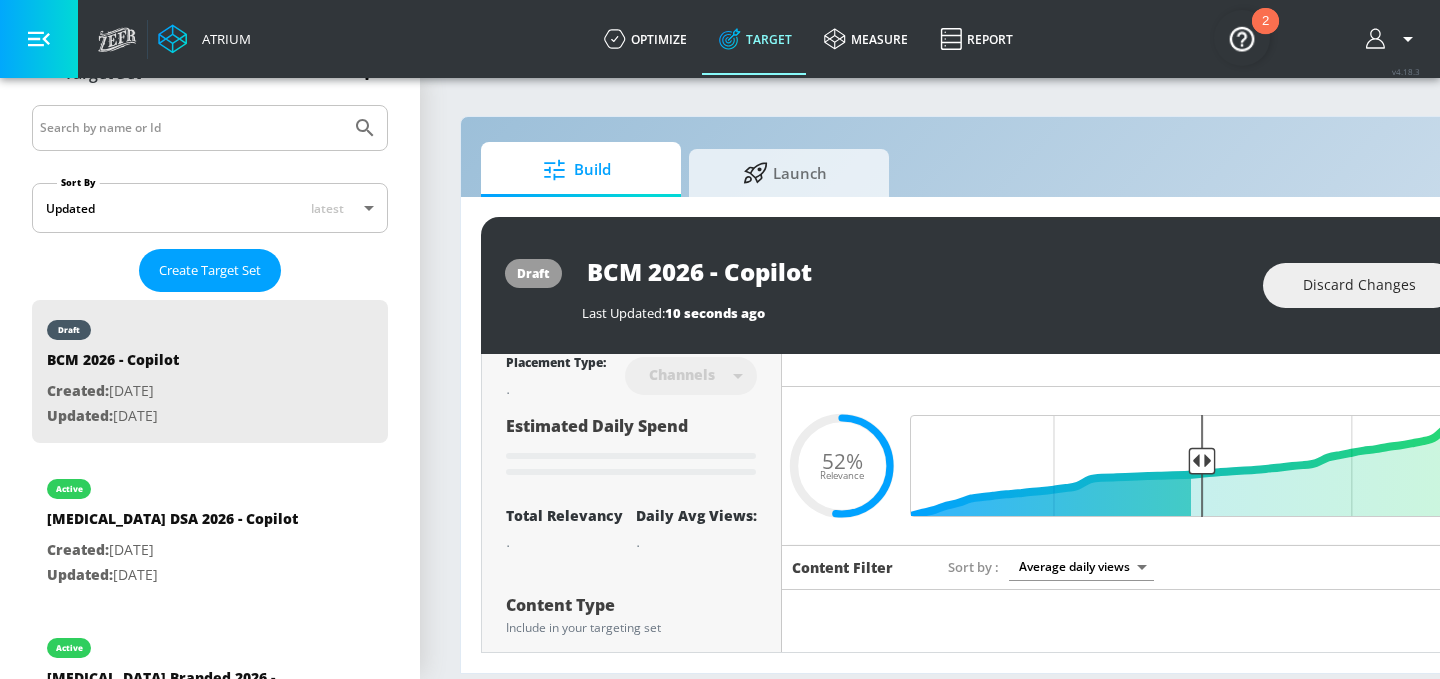 scroll, scrollTop: 0, scrollLeft: 0, axis: both 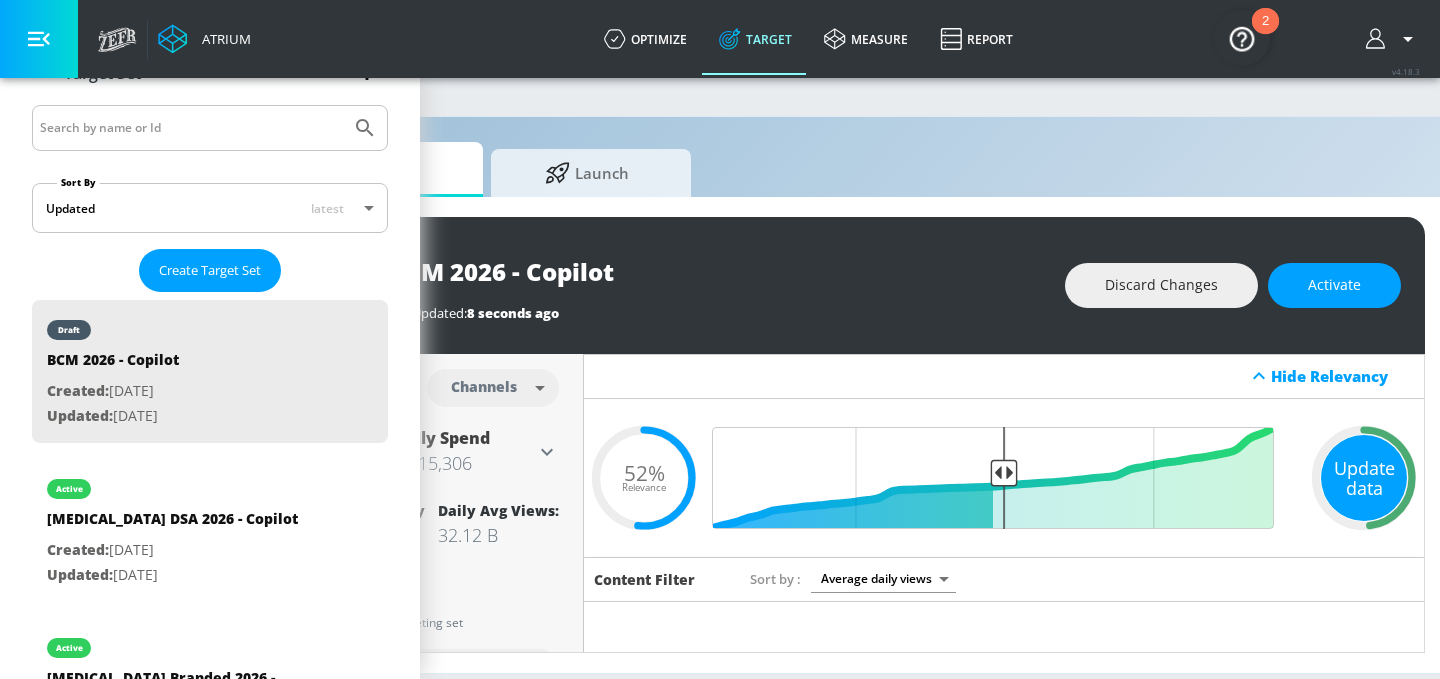 click on "Update data" at bounding box center (1364, 478) 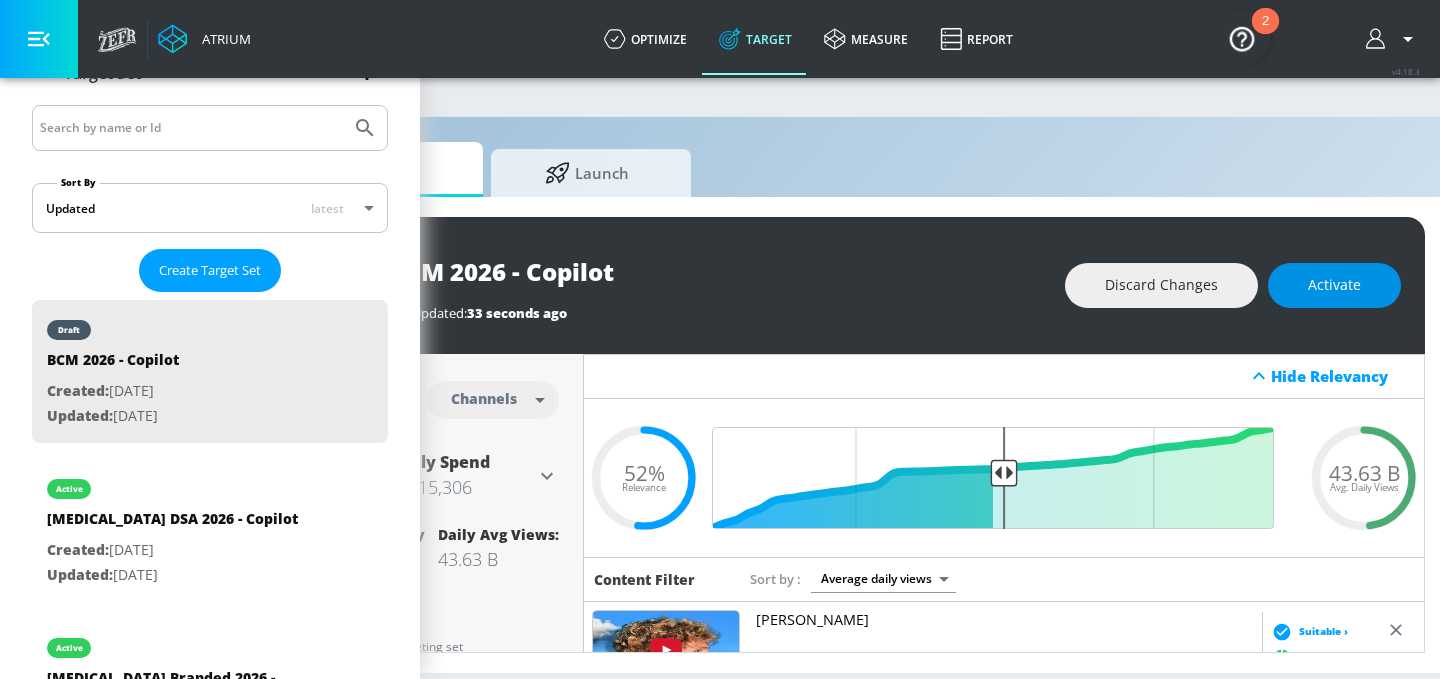 click on "Activate" at bounding box center (1334, 285) 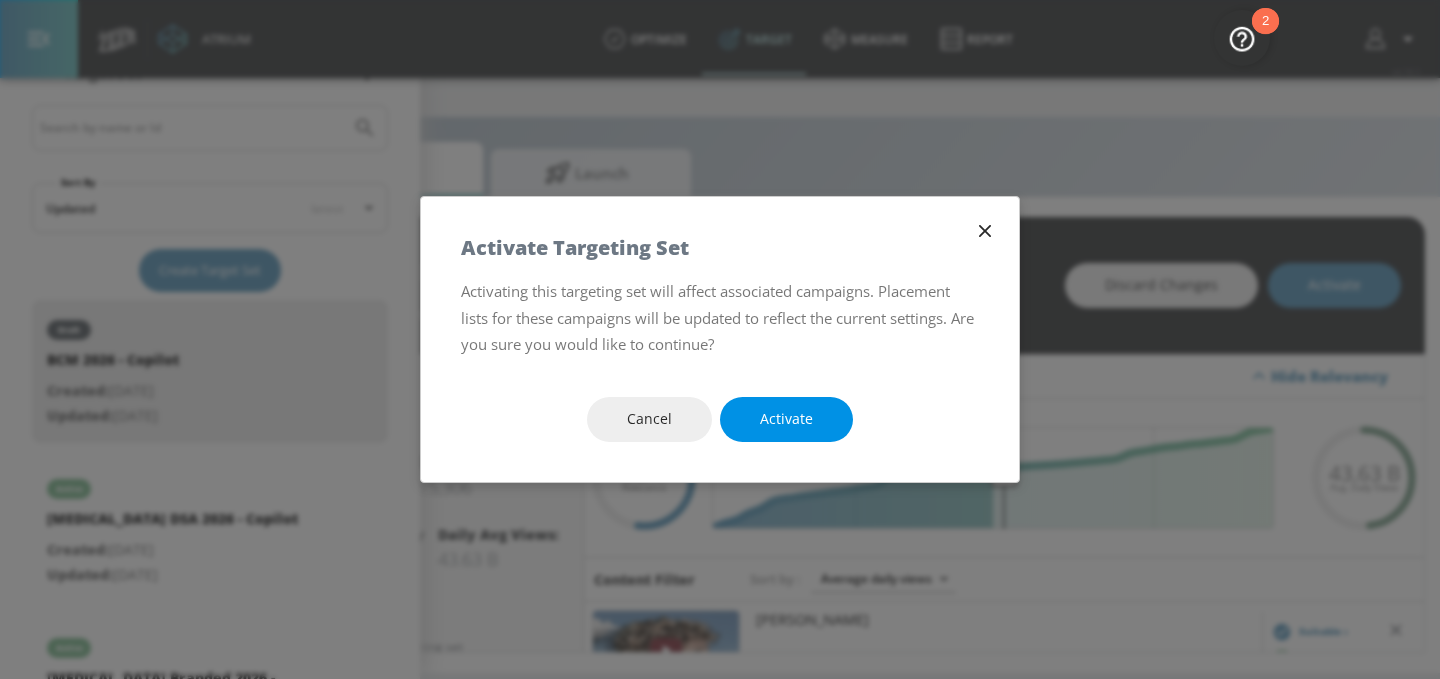 click on "Activate" at bounding box center (786, 419) 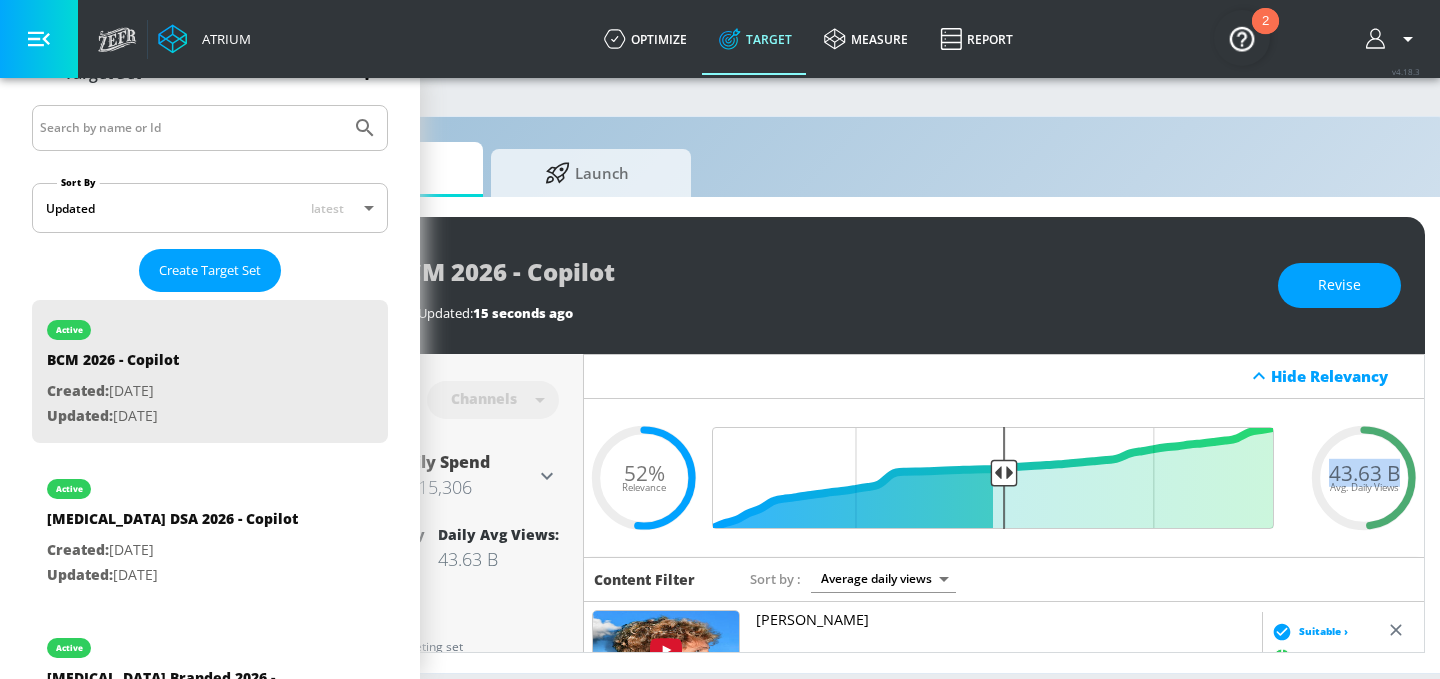 drag, startPoint x: 1328, startPoint y: 472, endPoint x: 1402, endPoint y: 474, distance: 74.02702 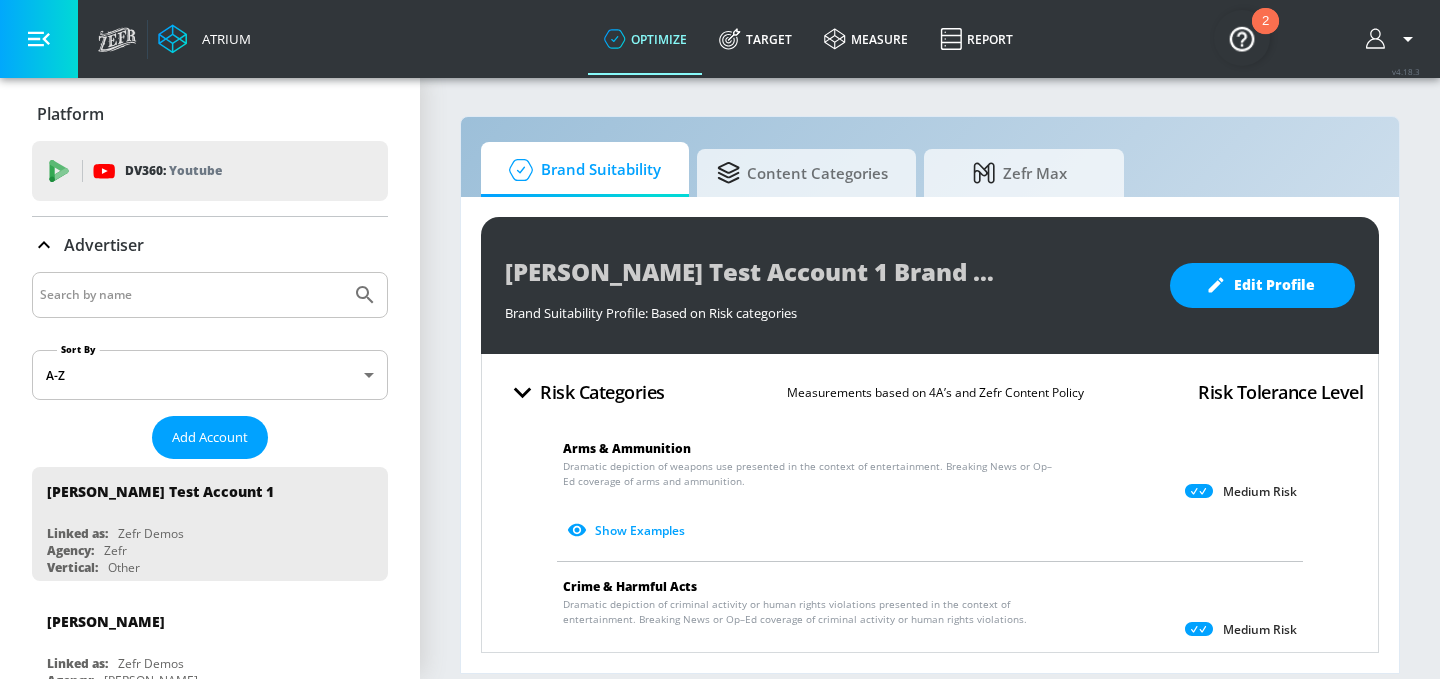 scroll, scrollTop: 0, scrollLeft: 0, axis: both 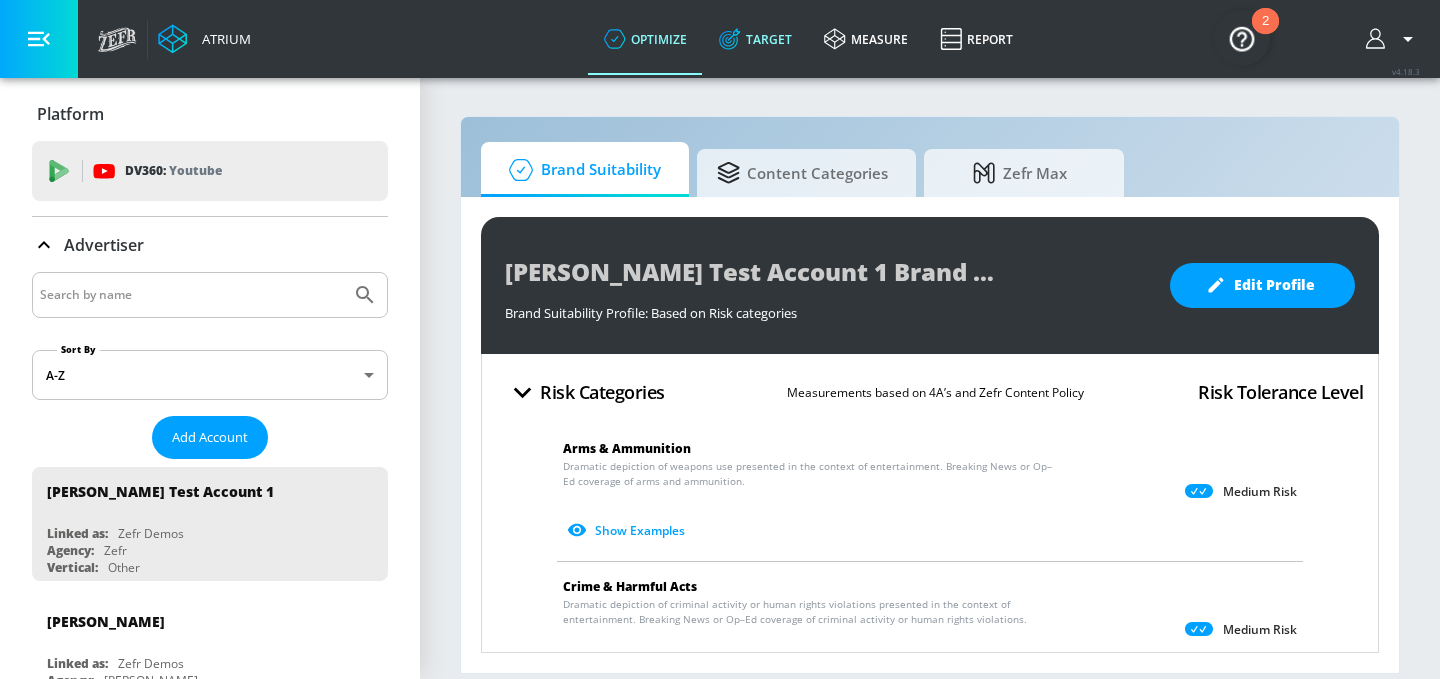 click on "Target" at bounding box center [755, 39] 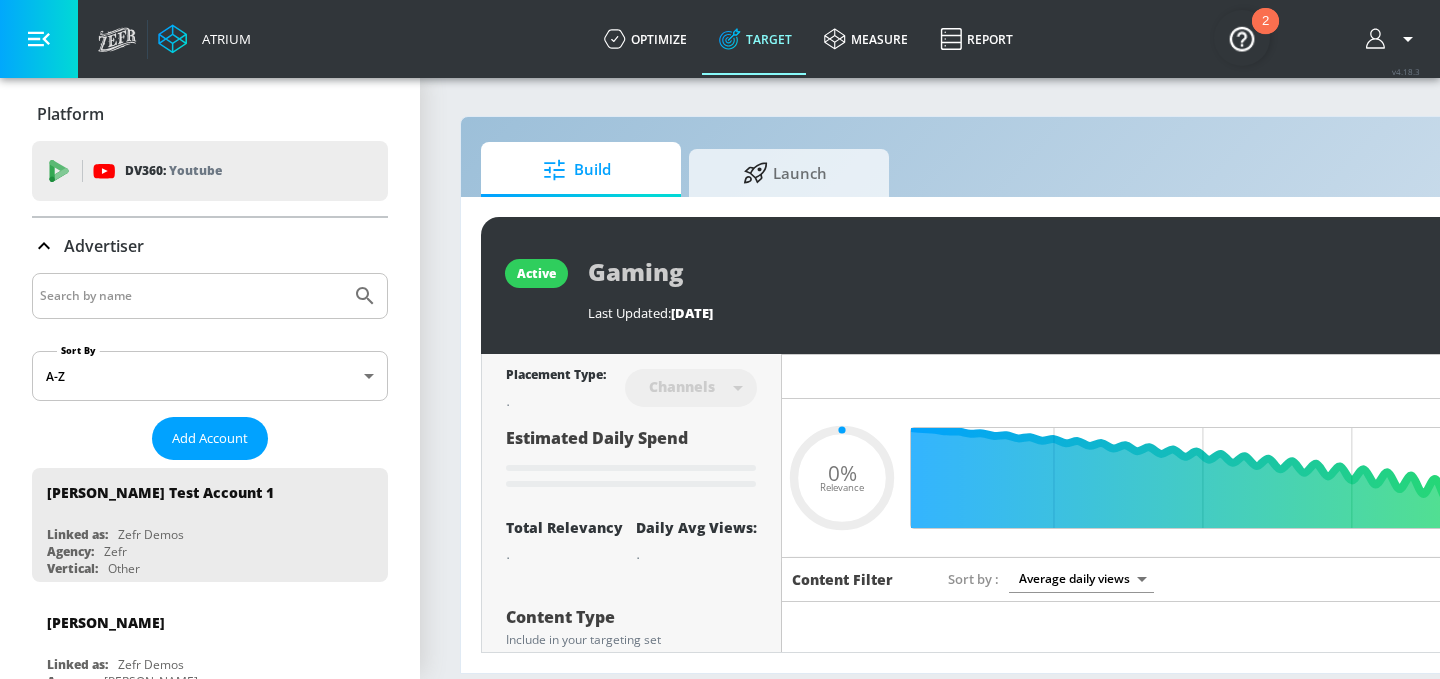 type on "0.05" 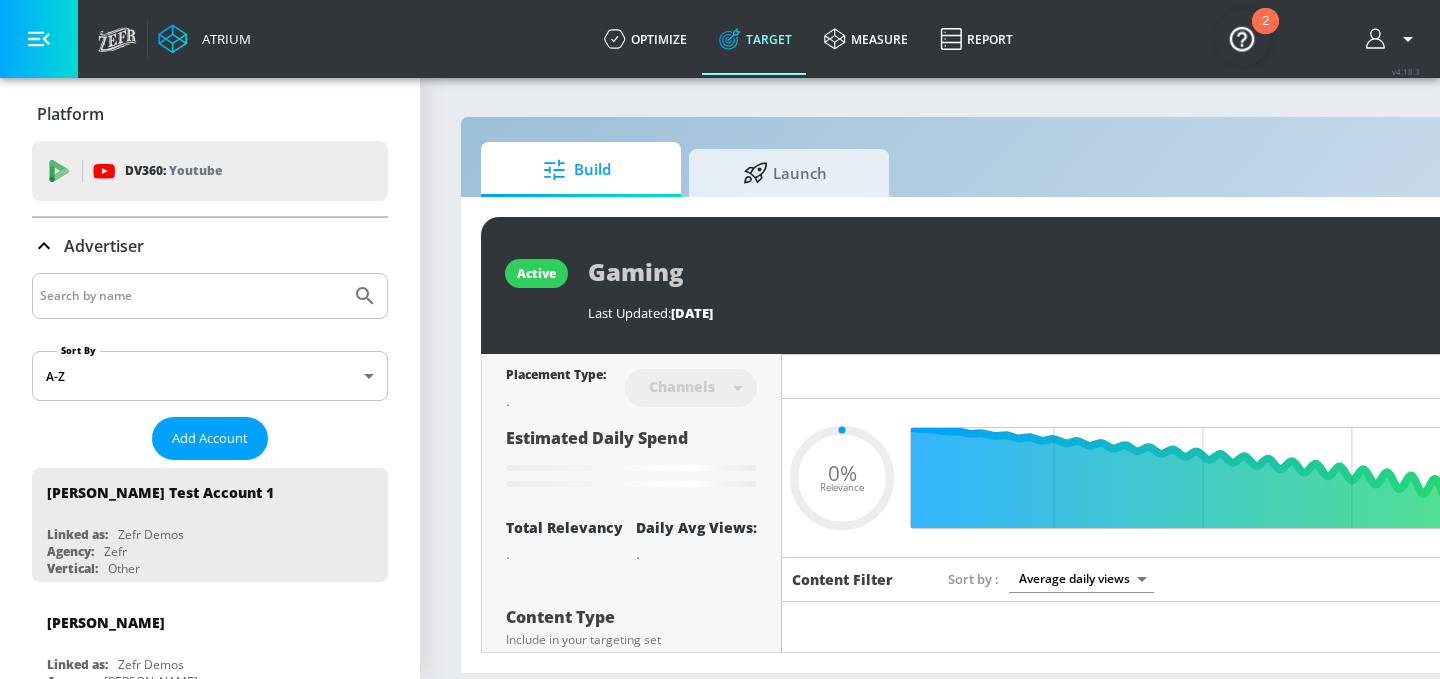 click at bounding box center [191, 296] 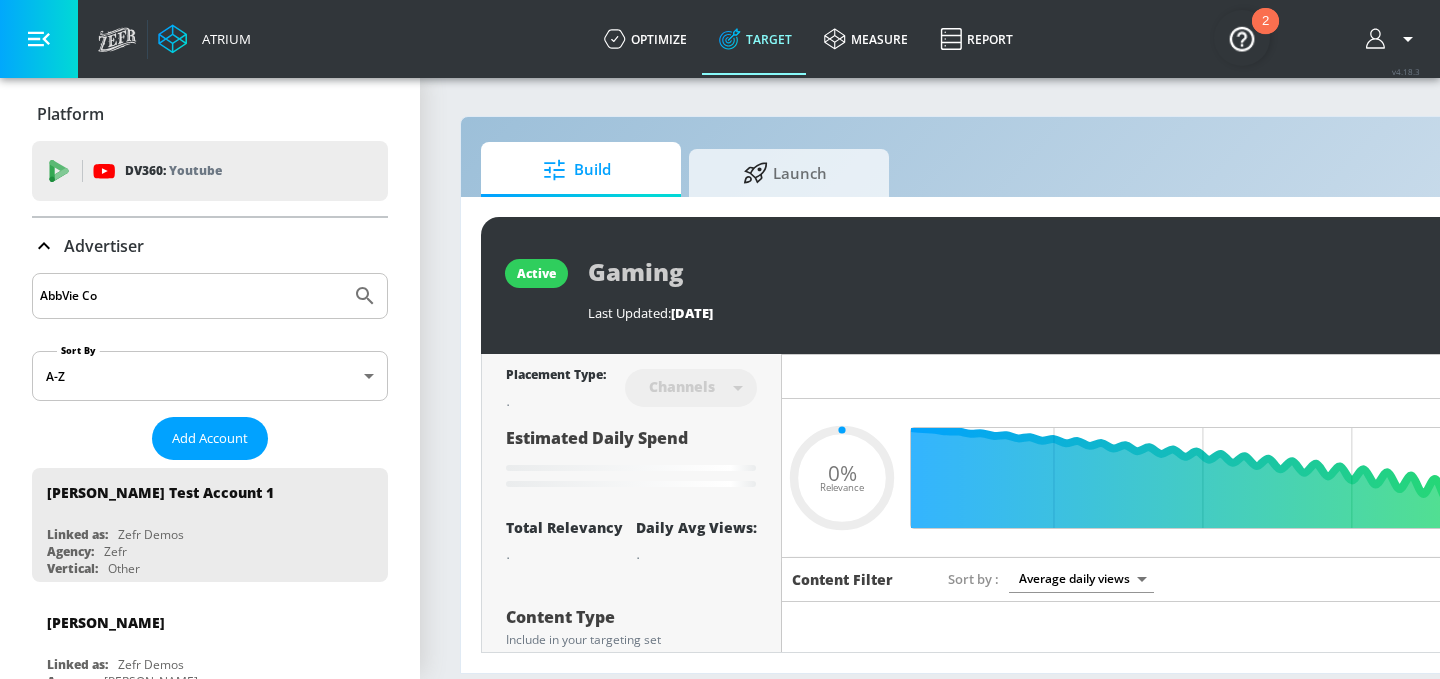 type on "AbbVie Co-" 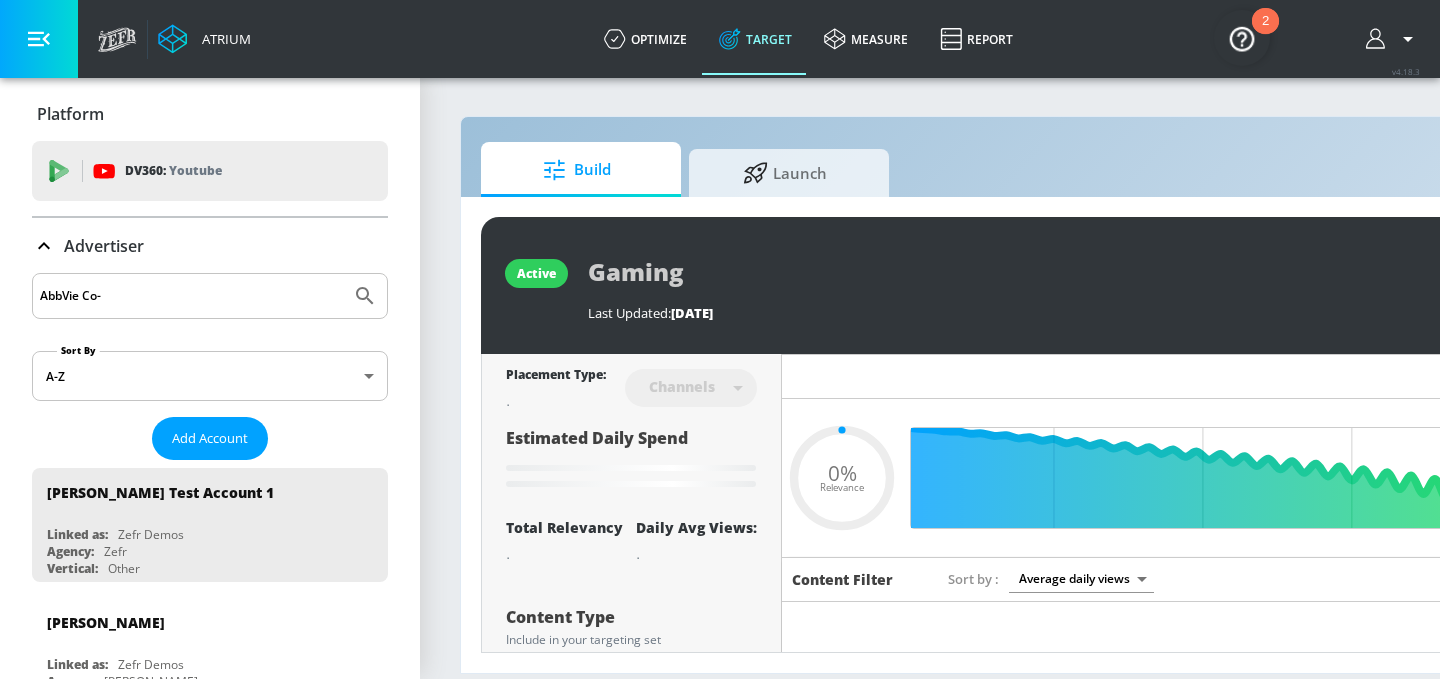 type on "0.75" 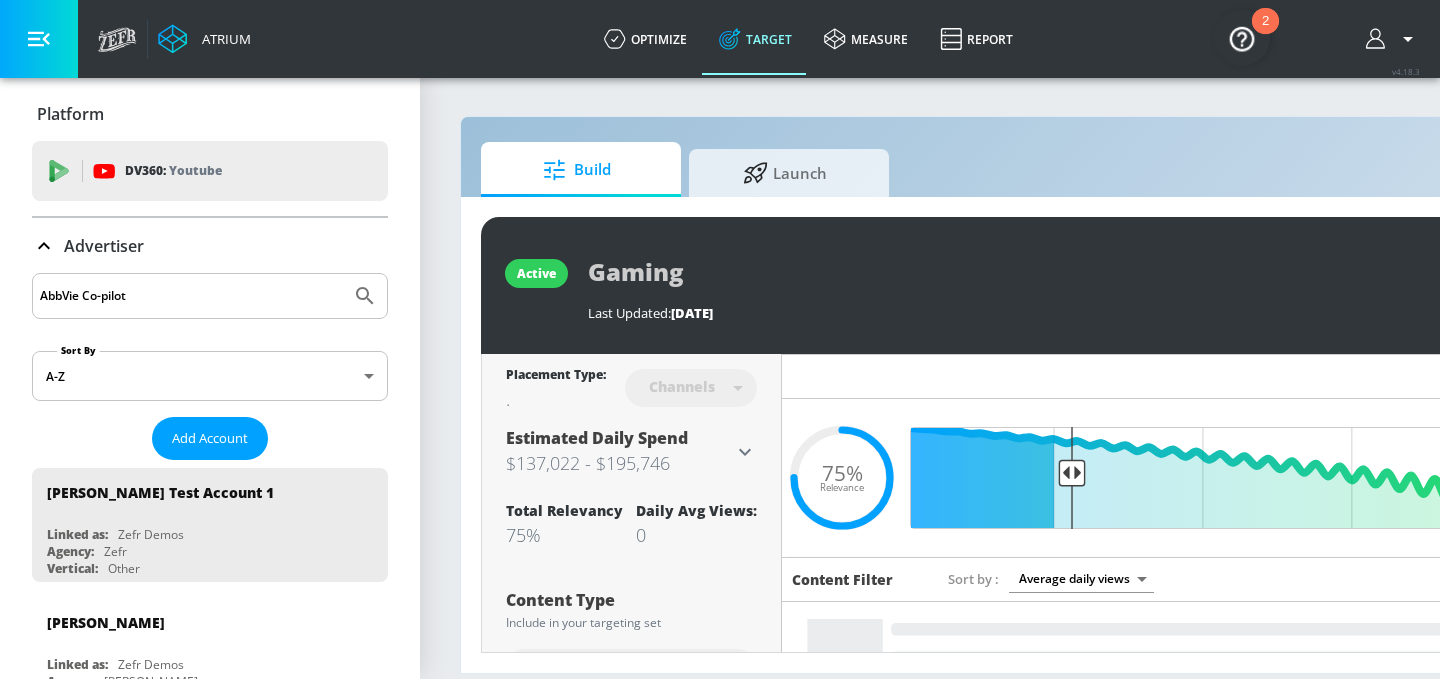 type on "AbbVie Co-pilot" 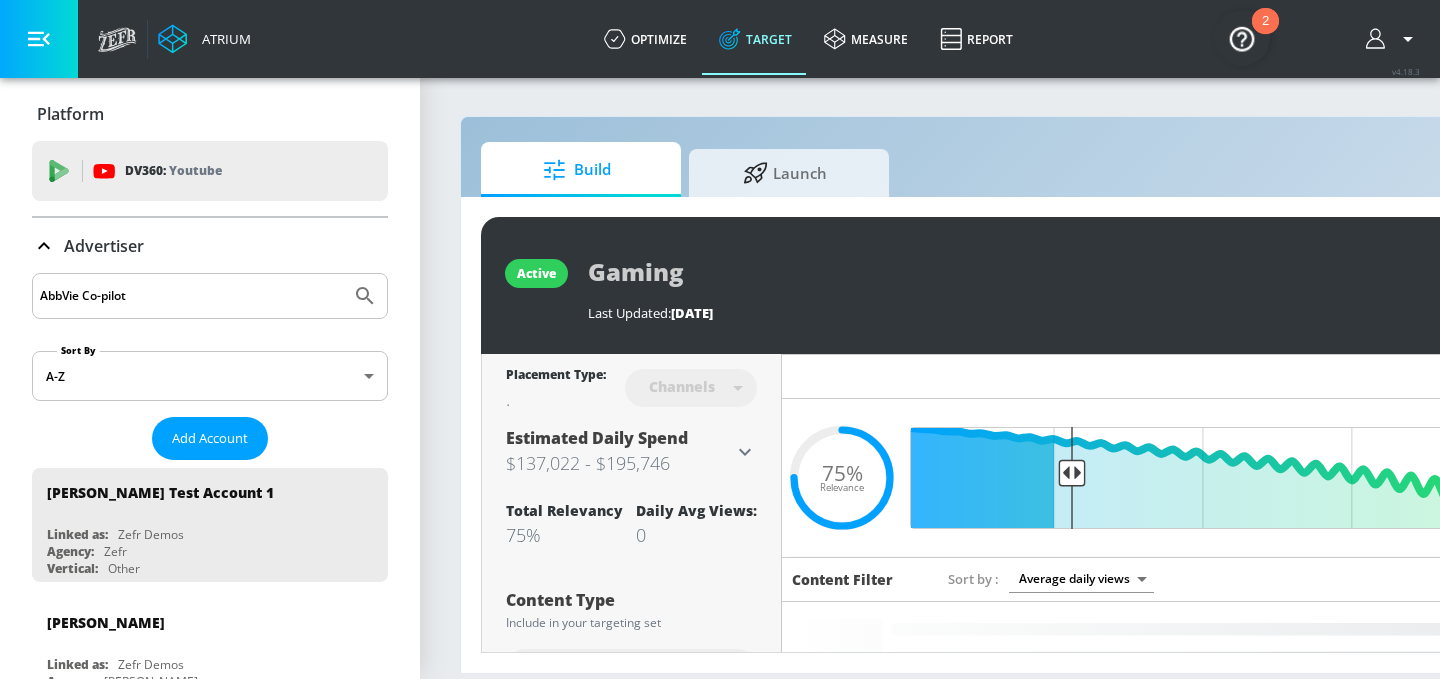 click at bounding box center (365, 296) 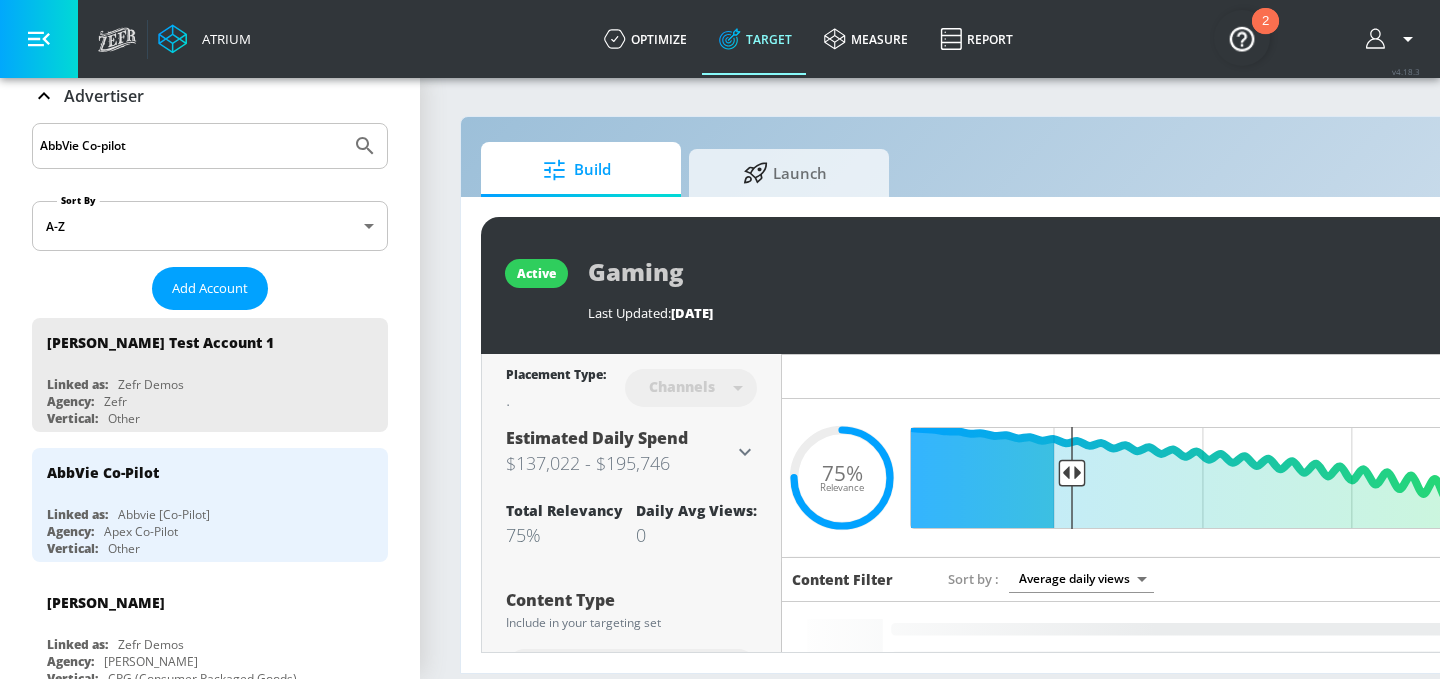 scroll, scrollTop: 173, scrollLeft: 0, axis: vertical 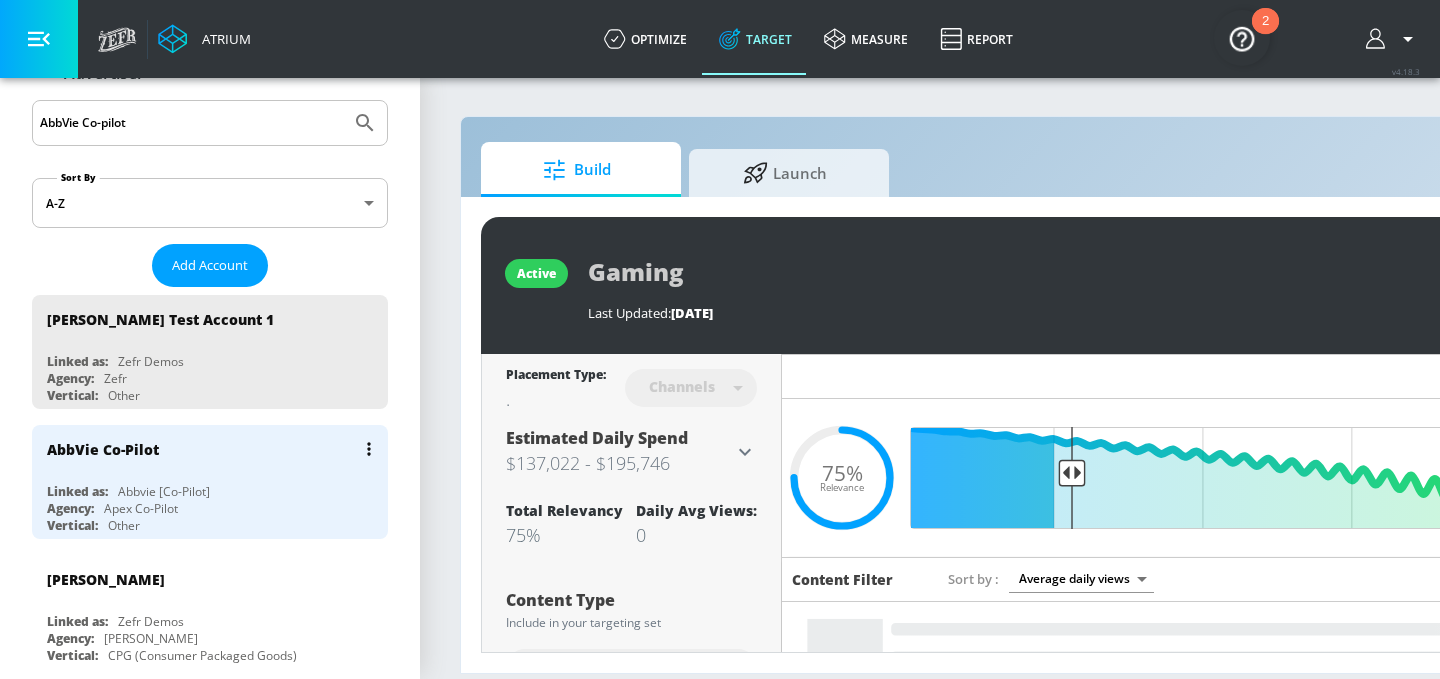 click on "Apex Co-Pilot" at bounding box center (141, 508) 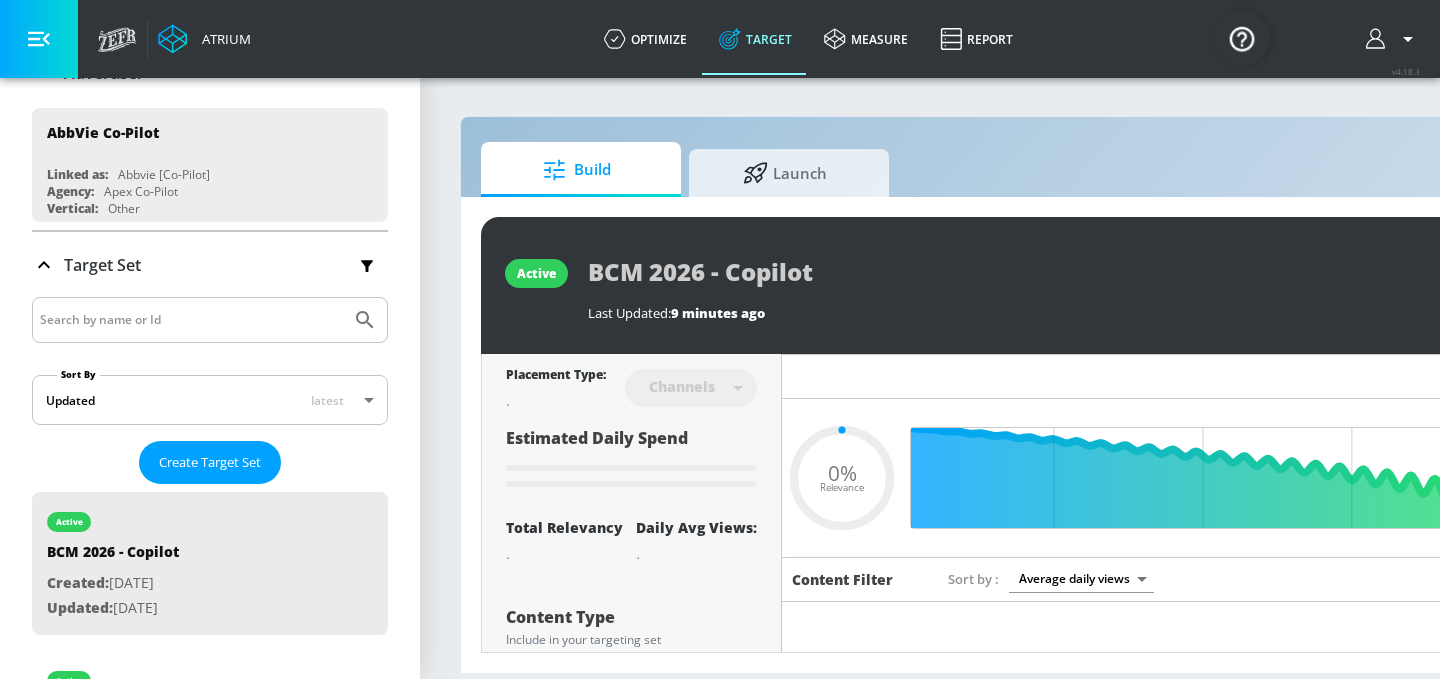 type on "0.05" 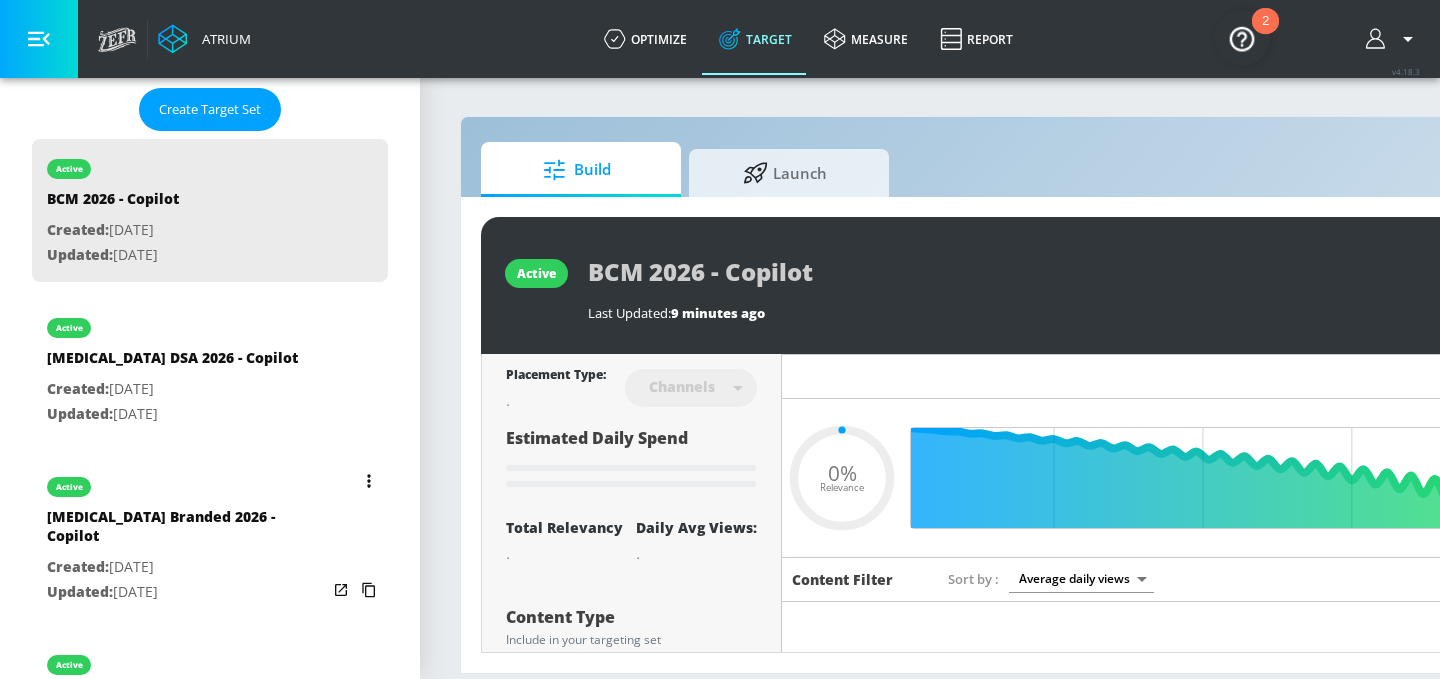 scroll, scrollTop: 540, scrollLeft: 0, axis: vertical 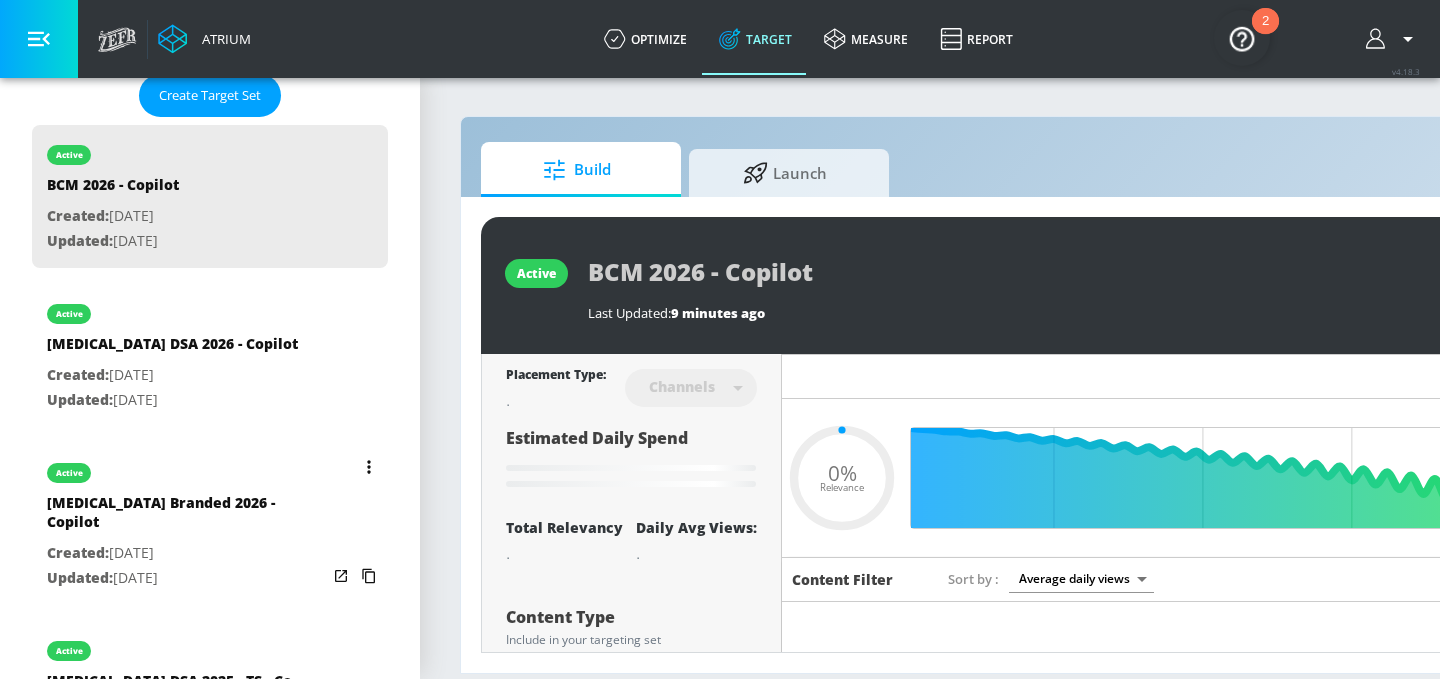 click on "[MEDICAL_DATA] Branded 2026 - Copilot" at bounding box center (187, 517) 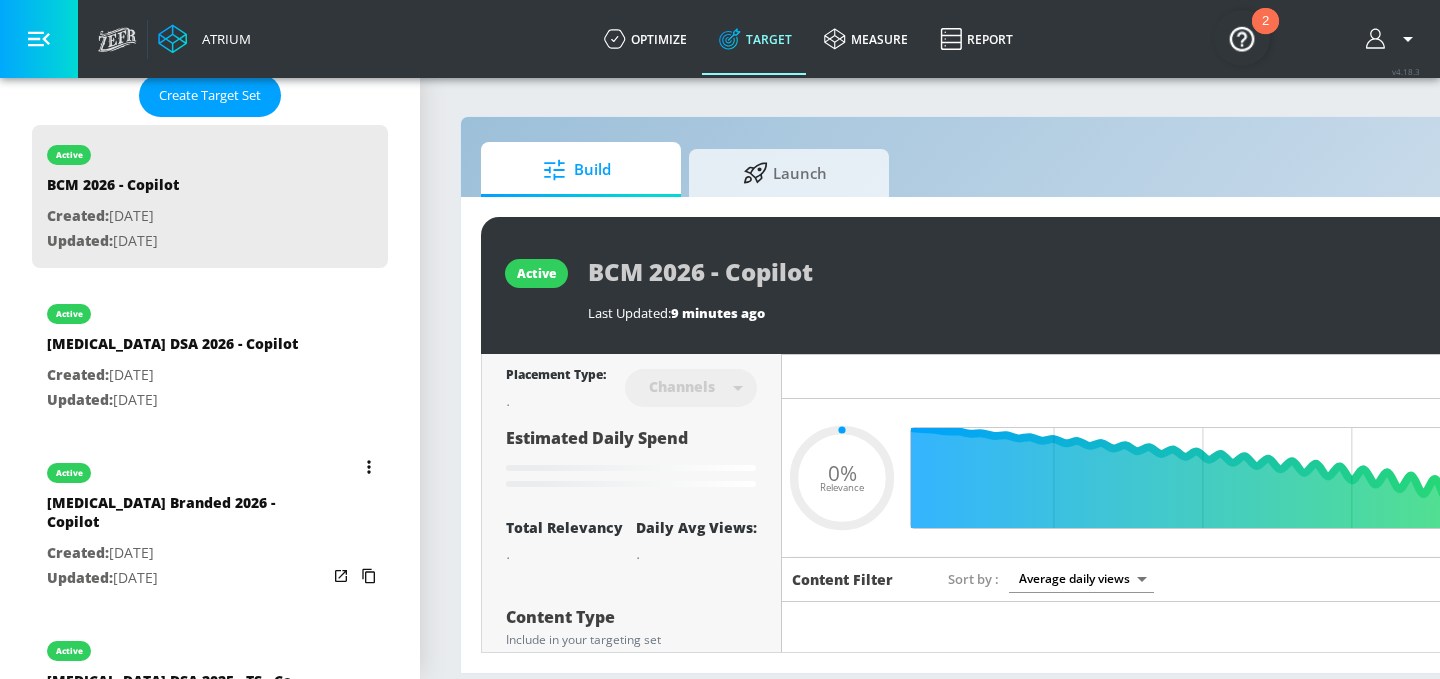type on "[MEDICAL_DATA] Branded 2026 - Copilot" 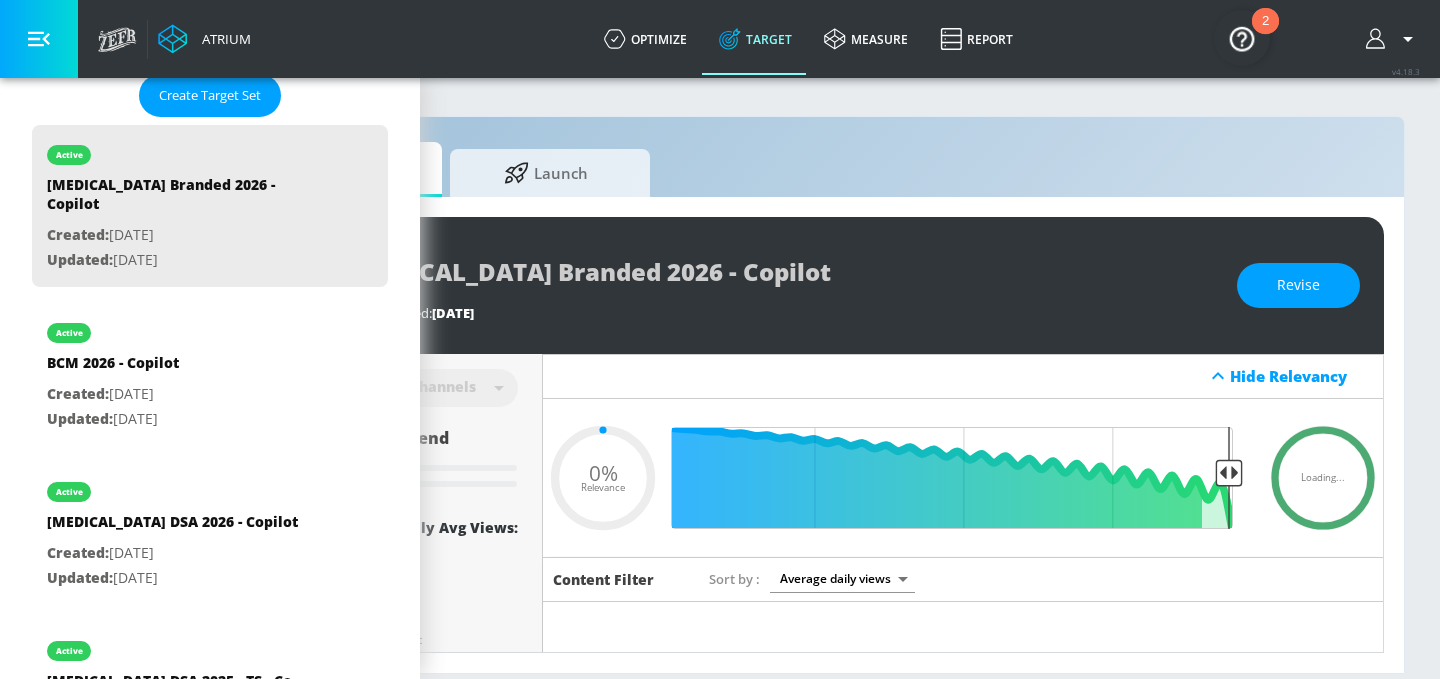 scroll, scrollTop: 0, scrollLeft: 244, axis: horizontal 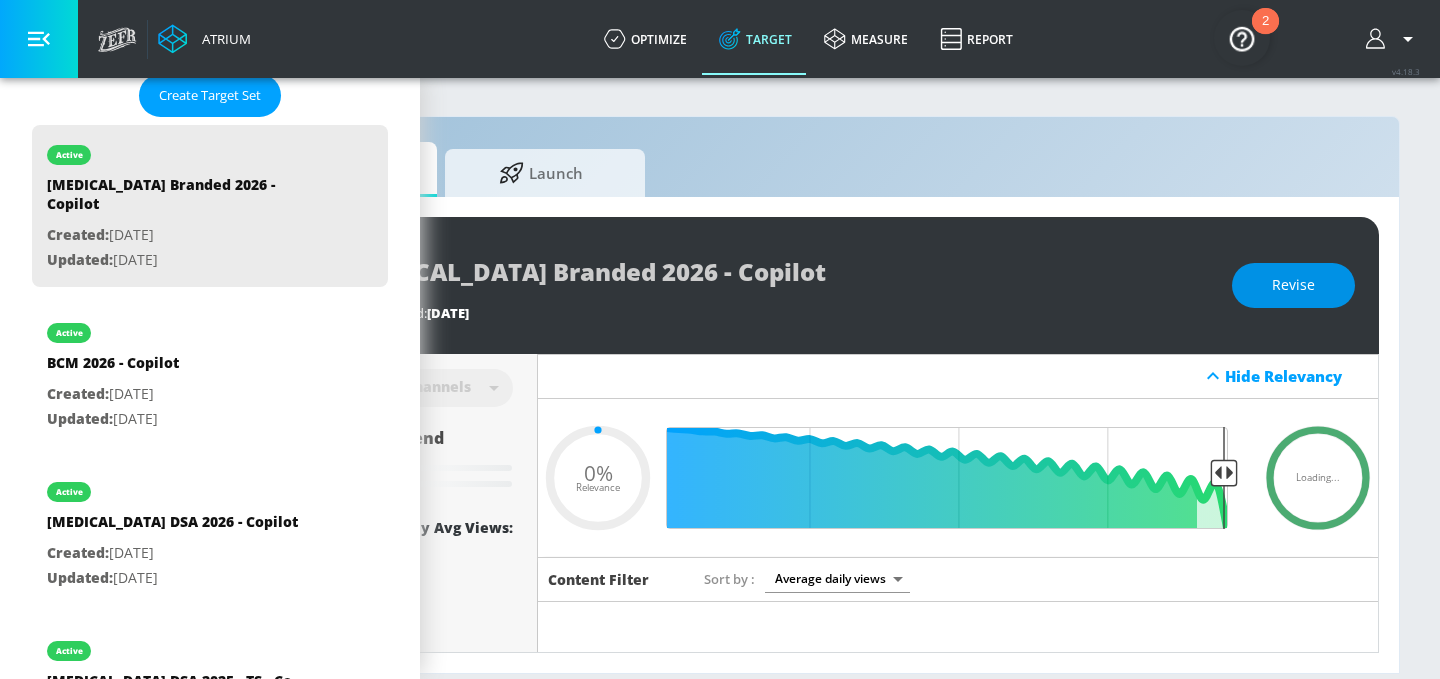 click on "Revise" at bounding box center [1293, 285] 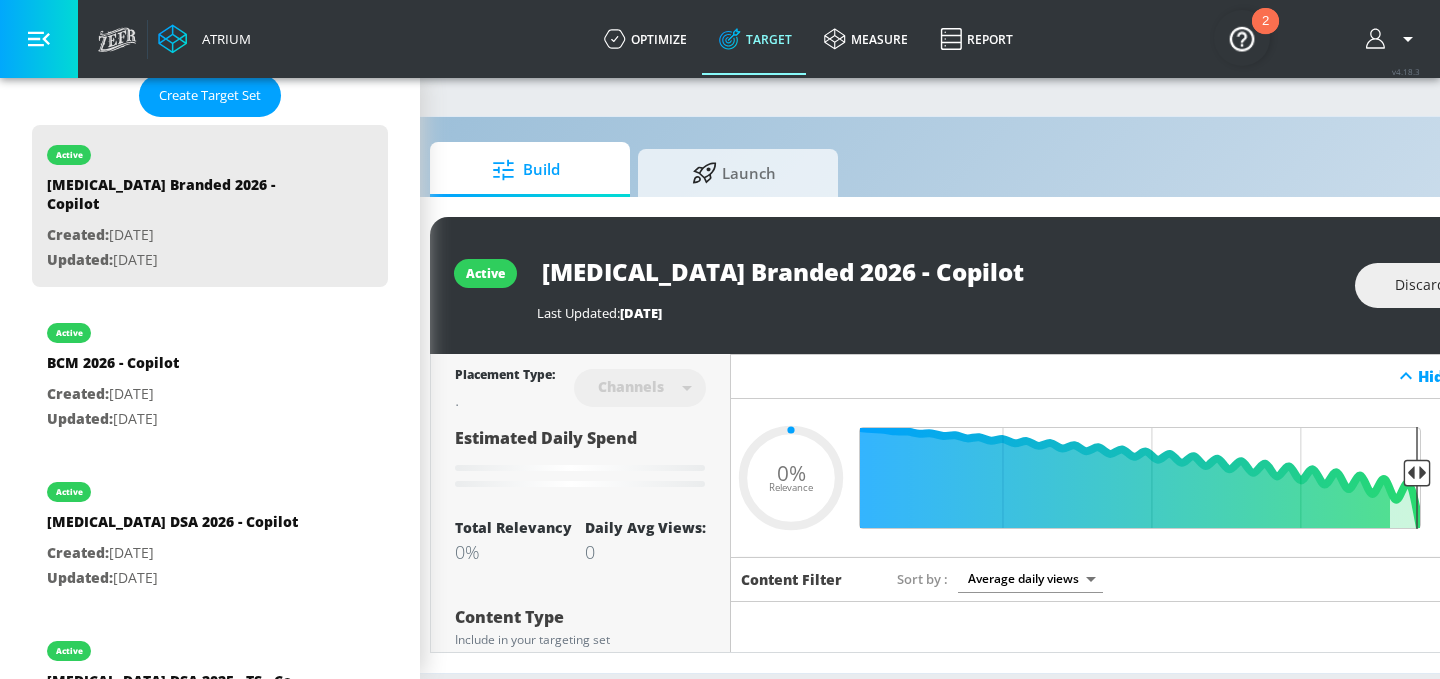 scroll, scrollTop: 0, scrollLeft: 27, axis: horizontal 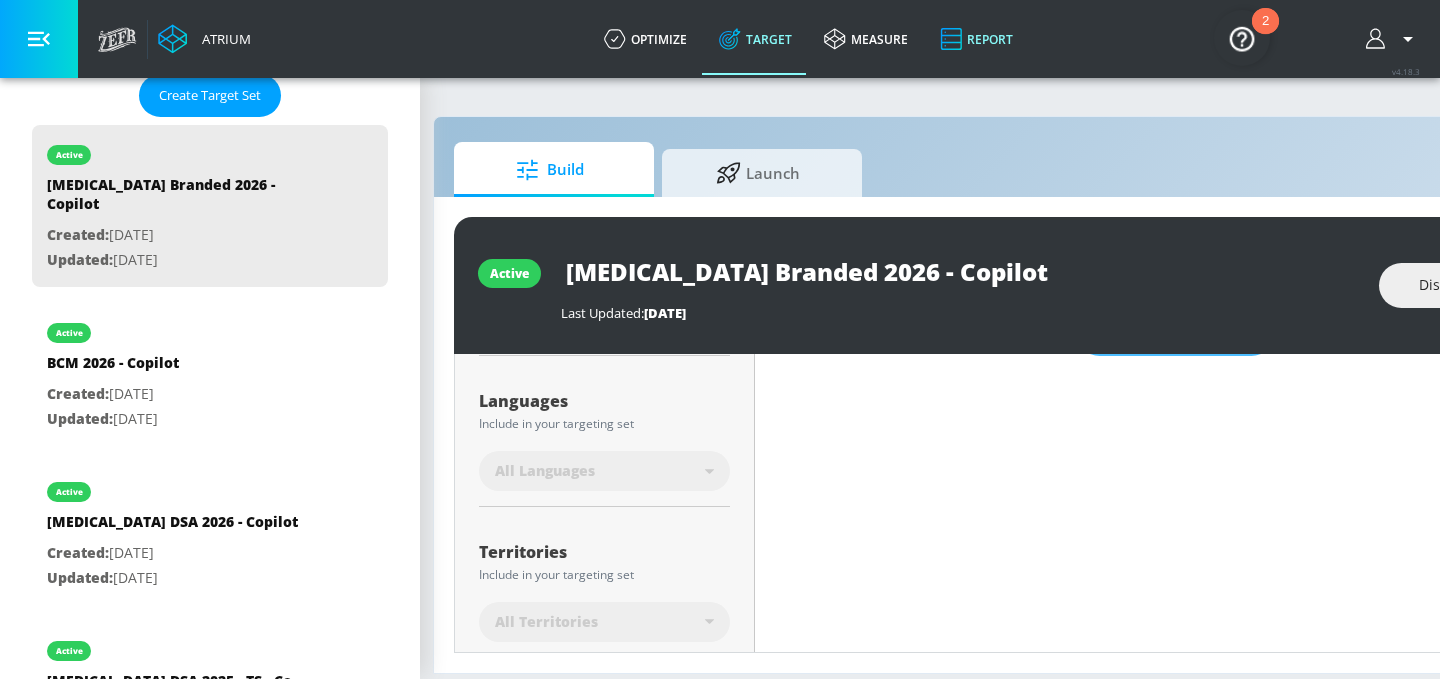 type on "0.6" 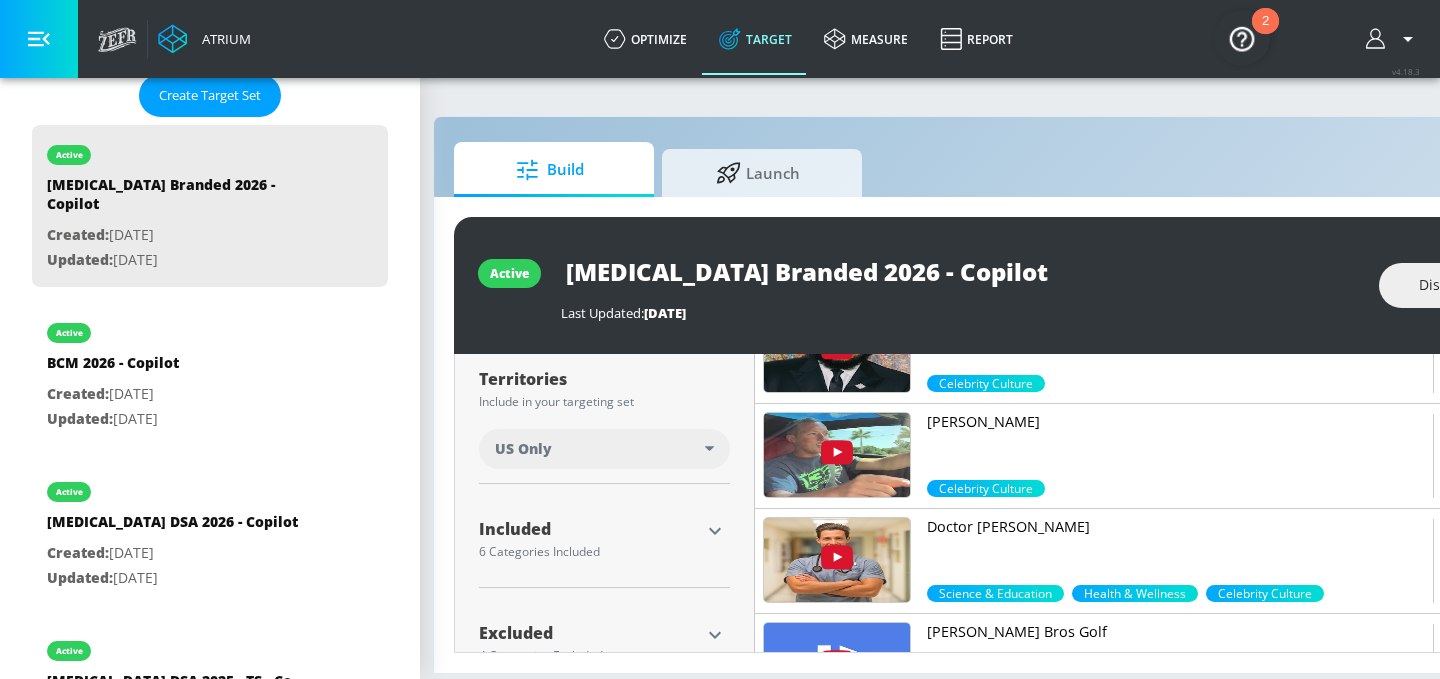 scroll, scrollTop: 569, scrollLeft: 0, axis: vertical 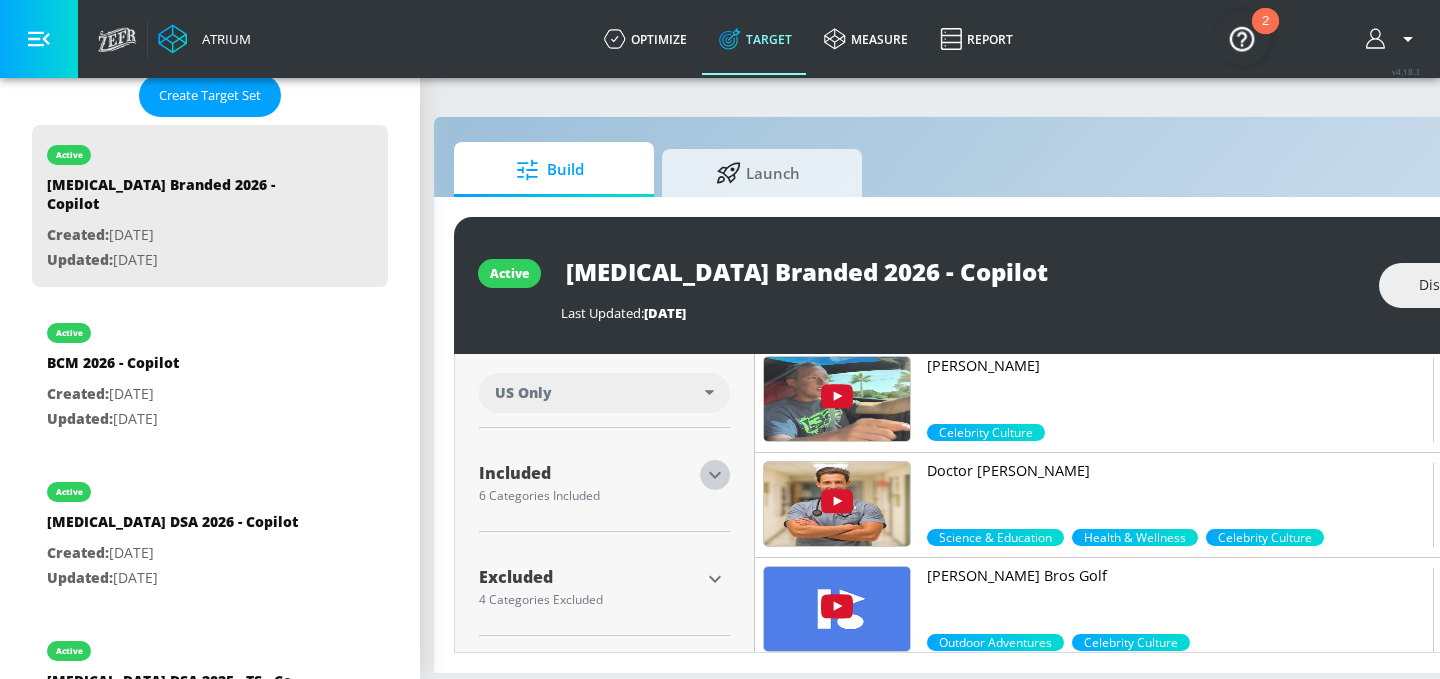 click 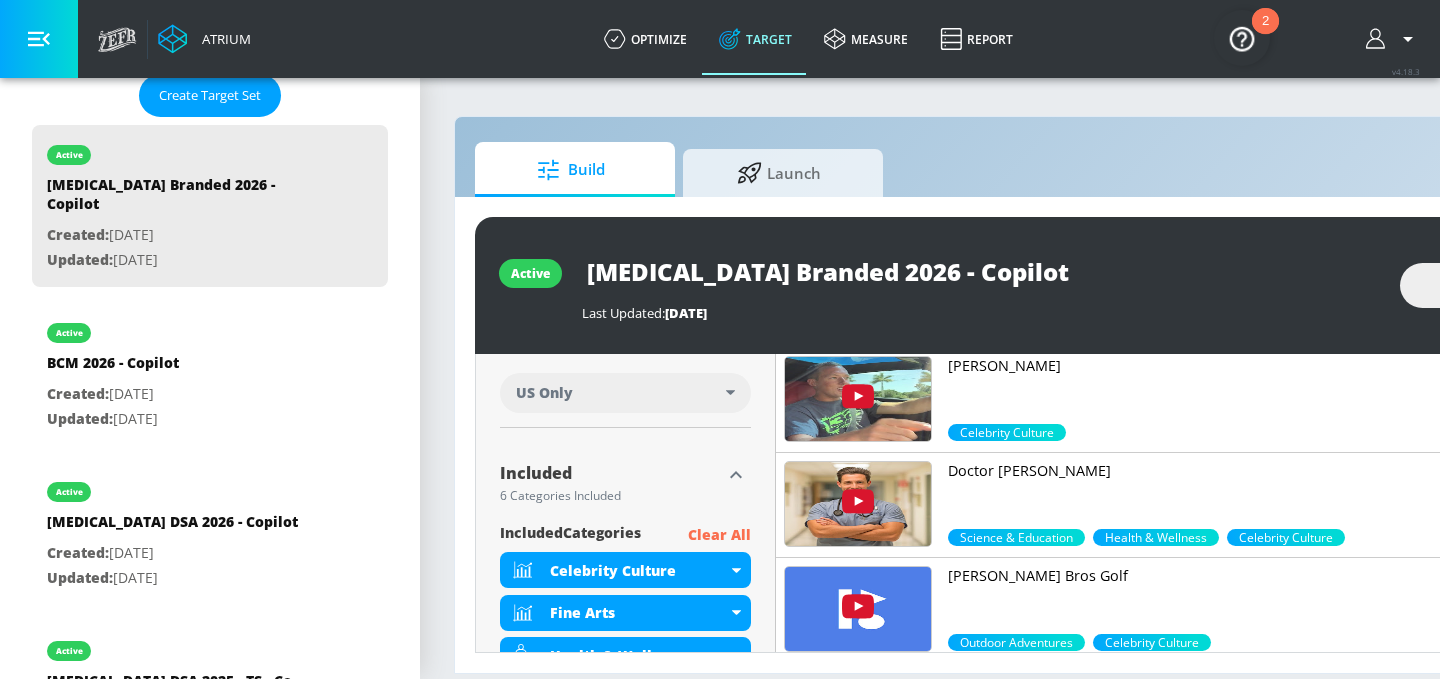 scroll, scrollTop: 0, scrollLeft: 4, axis: horizontal 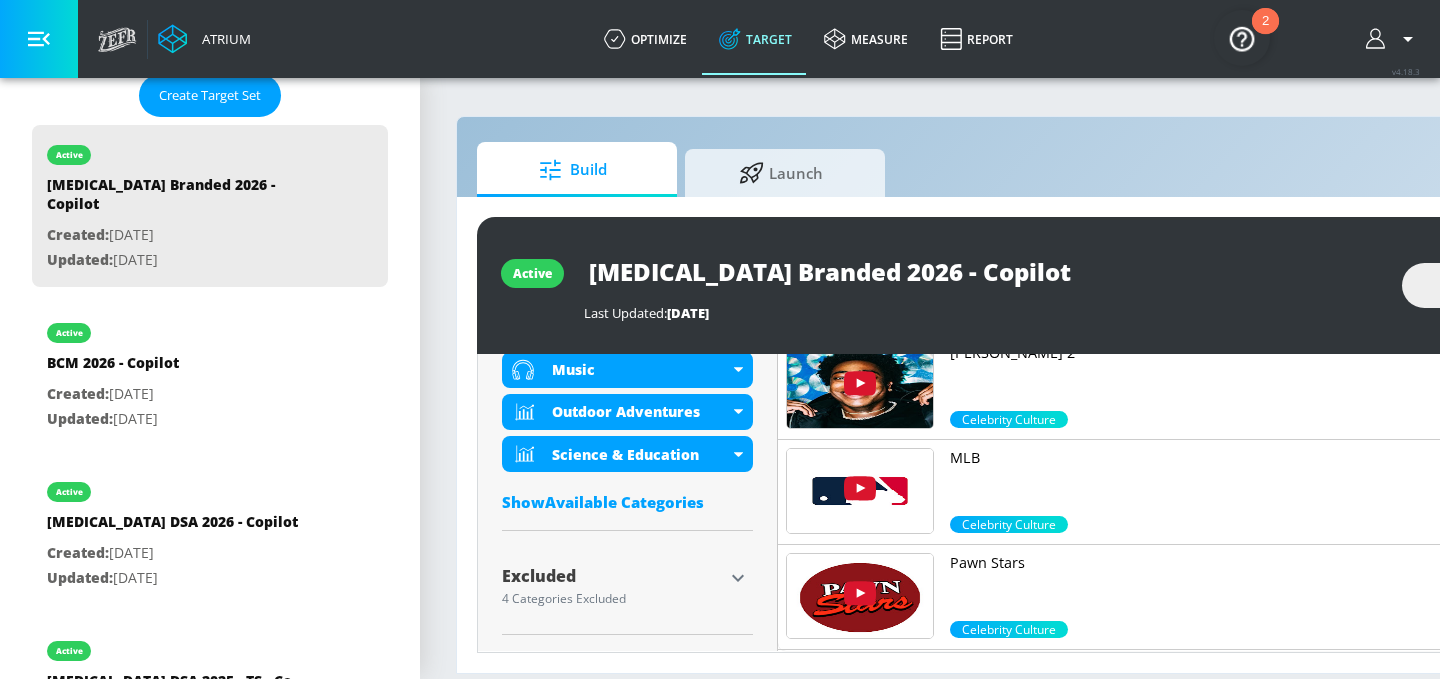 click on "Show  Available Categories" at bounding box center (627, 502) 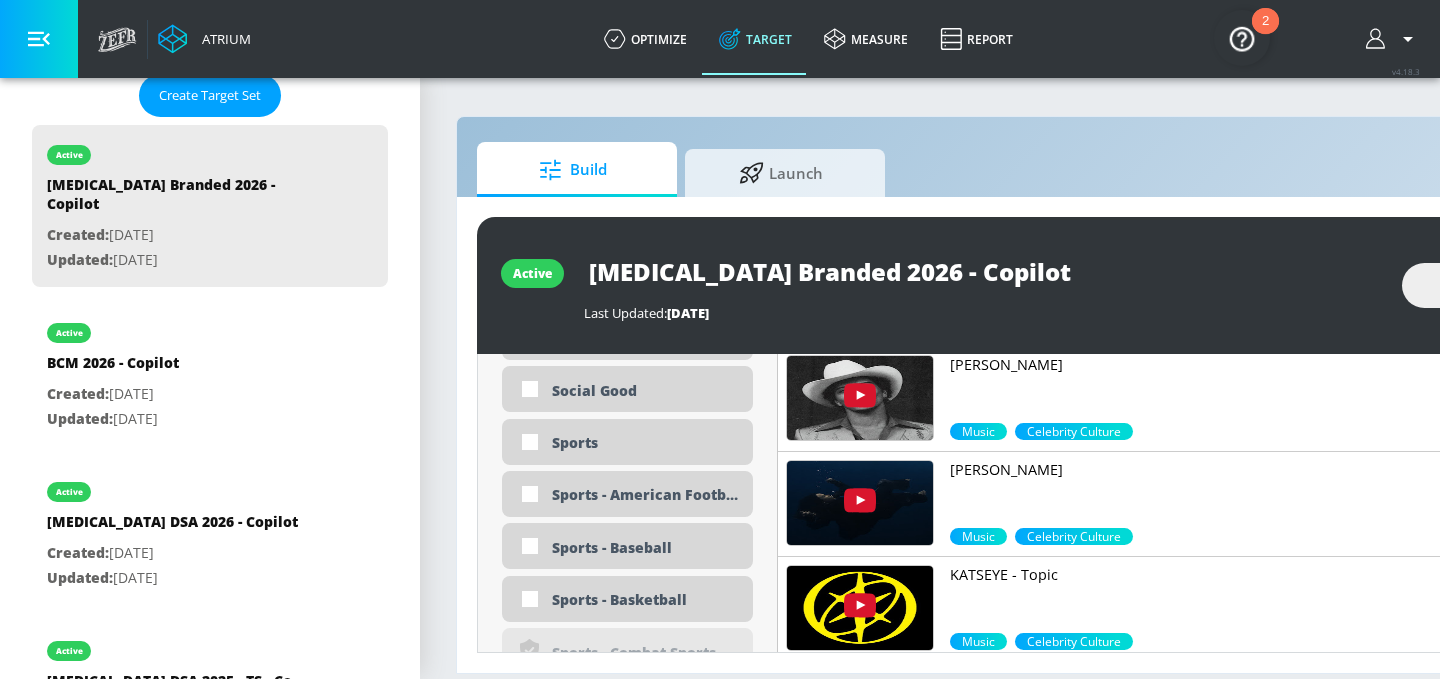 scroll, scrollTop: 5082, scrollLeft: 0, axis: vertical 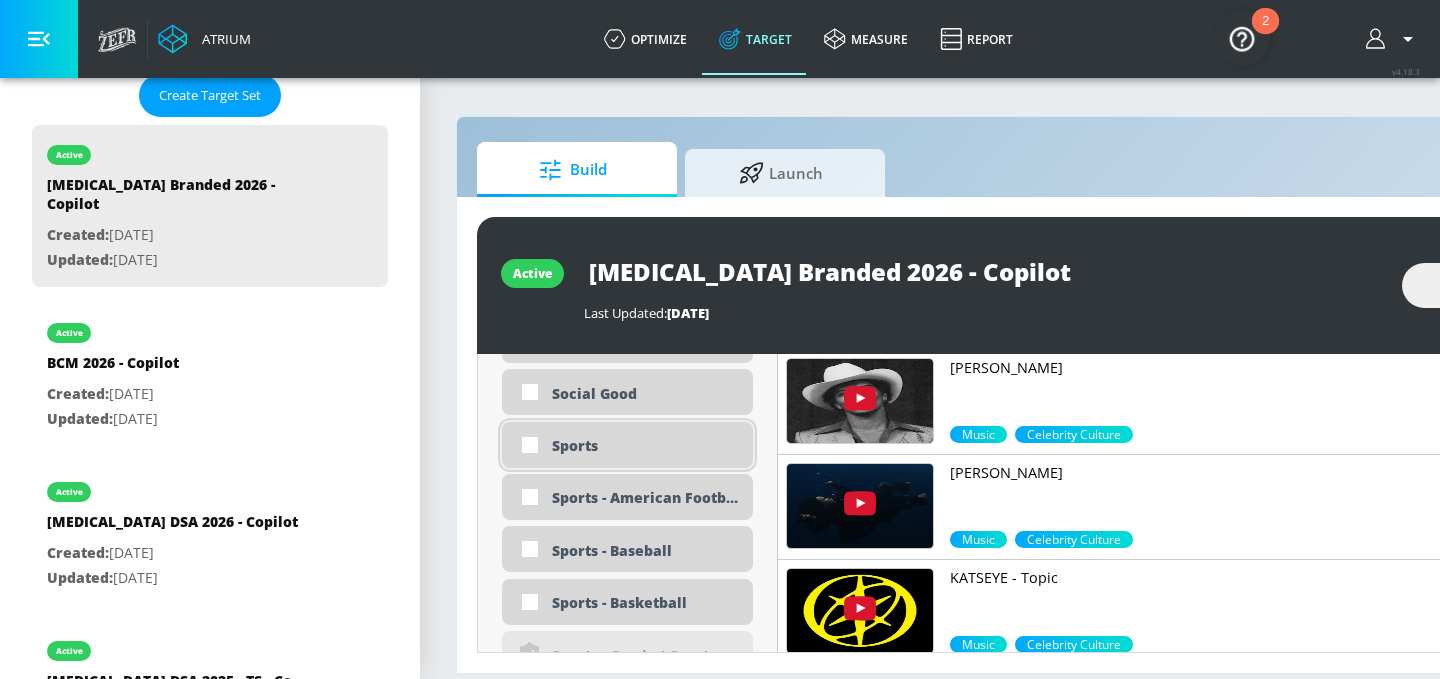 click on "Sports" at bounding box center [645, 445] 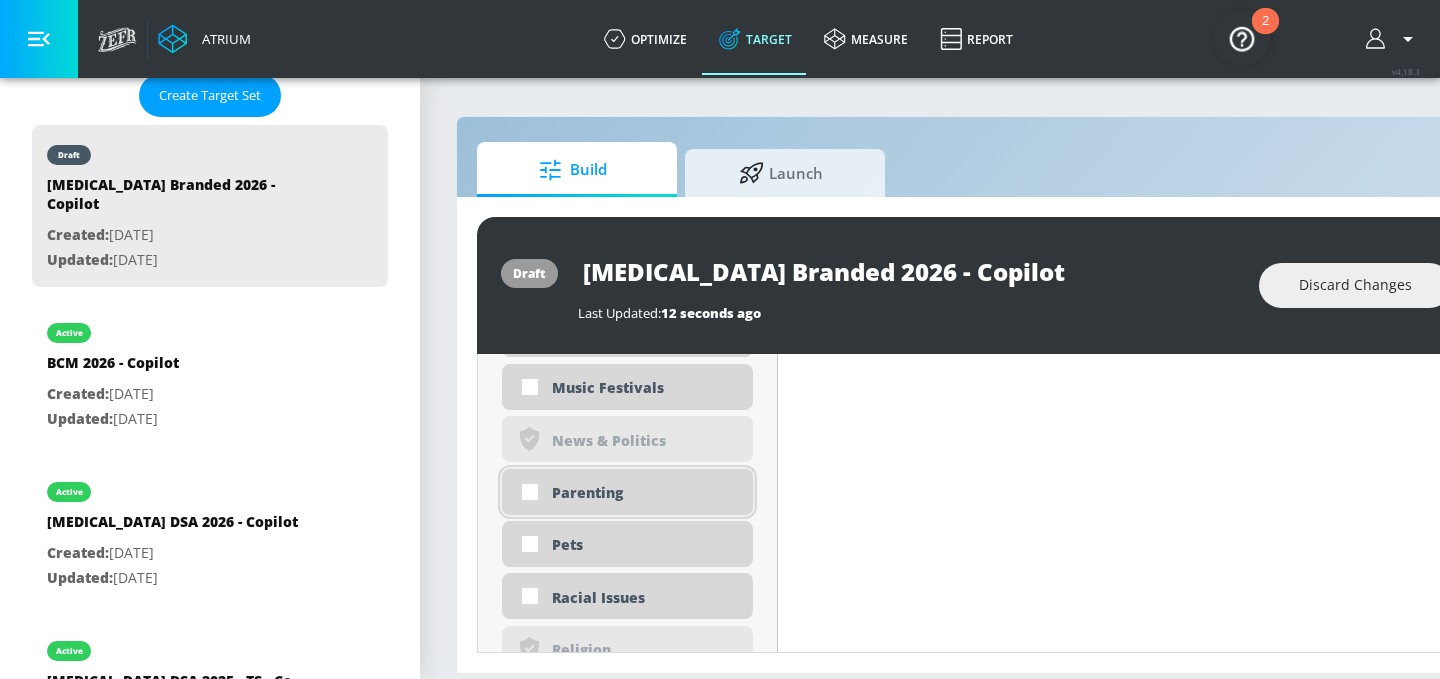 scroll, scrollTop: 4484, scrollLeft: 0, axis: vertical 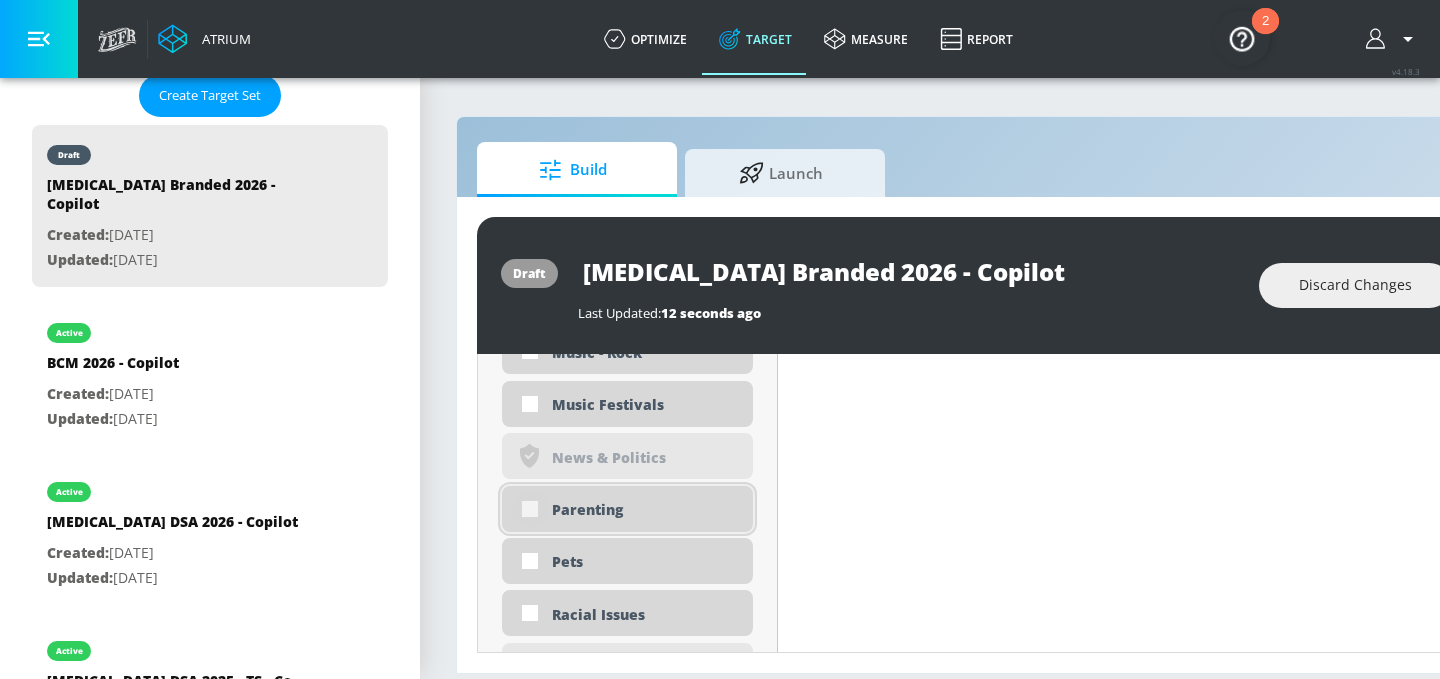 click at bounding box center [530, 509] 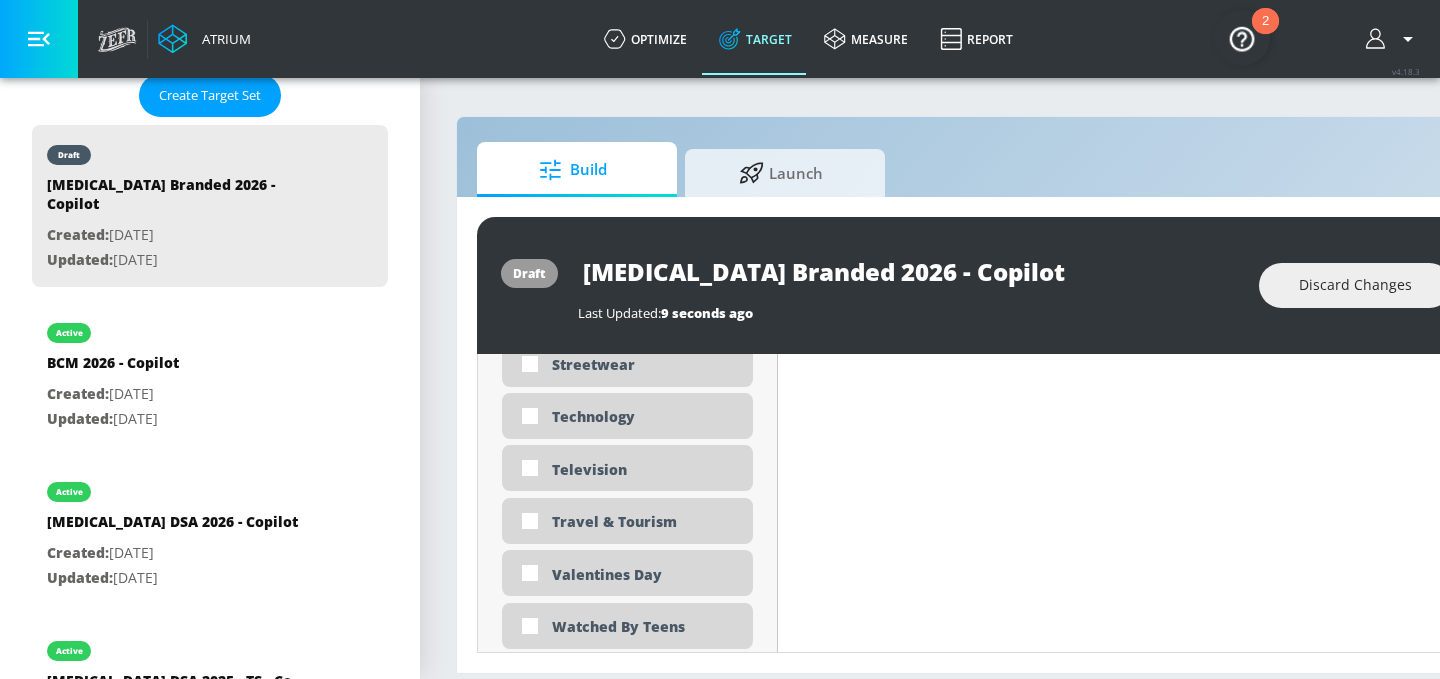 scroll, scrollTop: 5807, scrollLeft: 0, axis: vertical 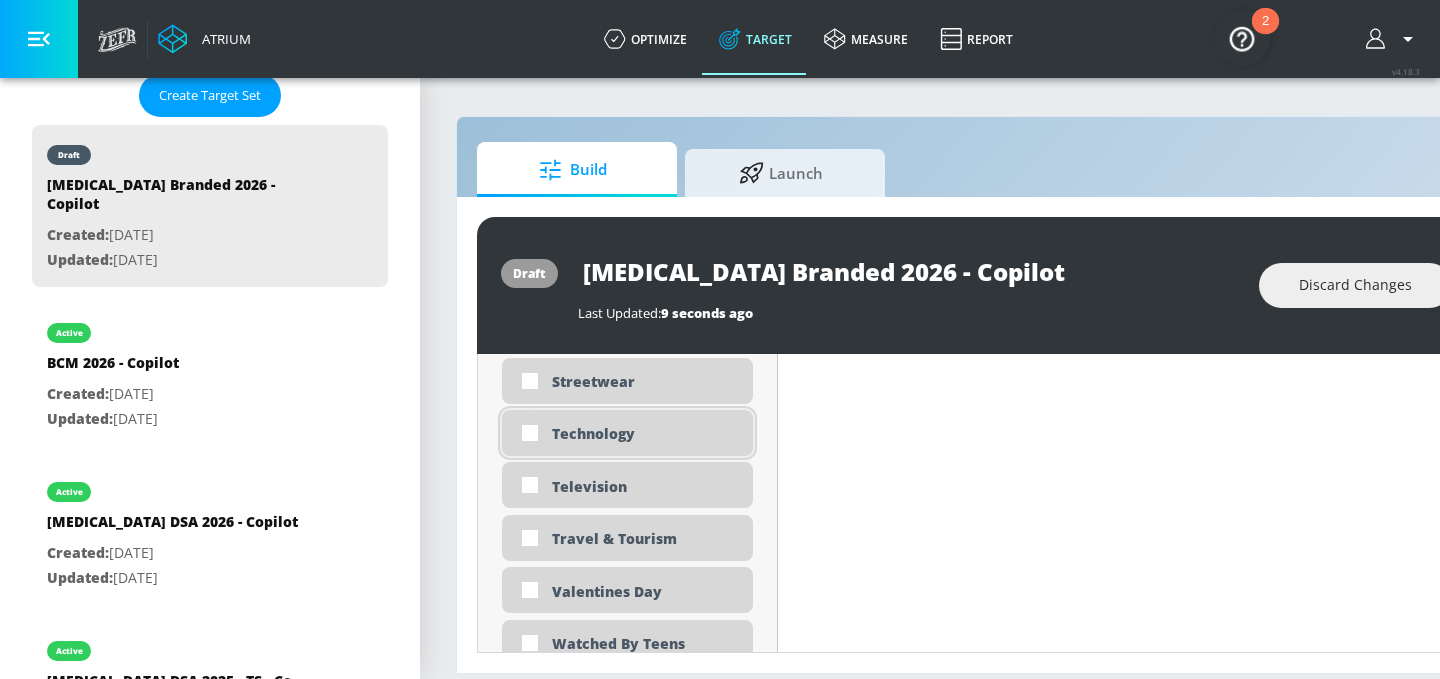 click at bounding box center [530, 433] 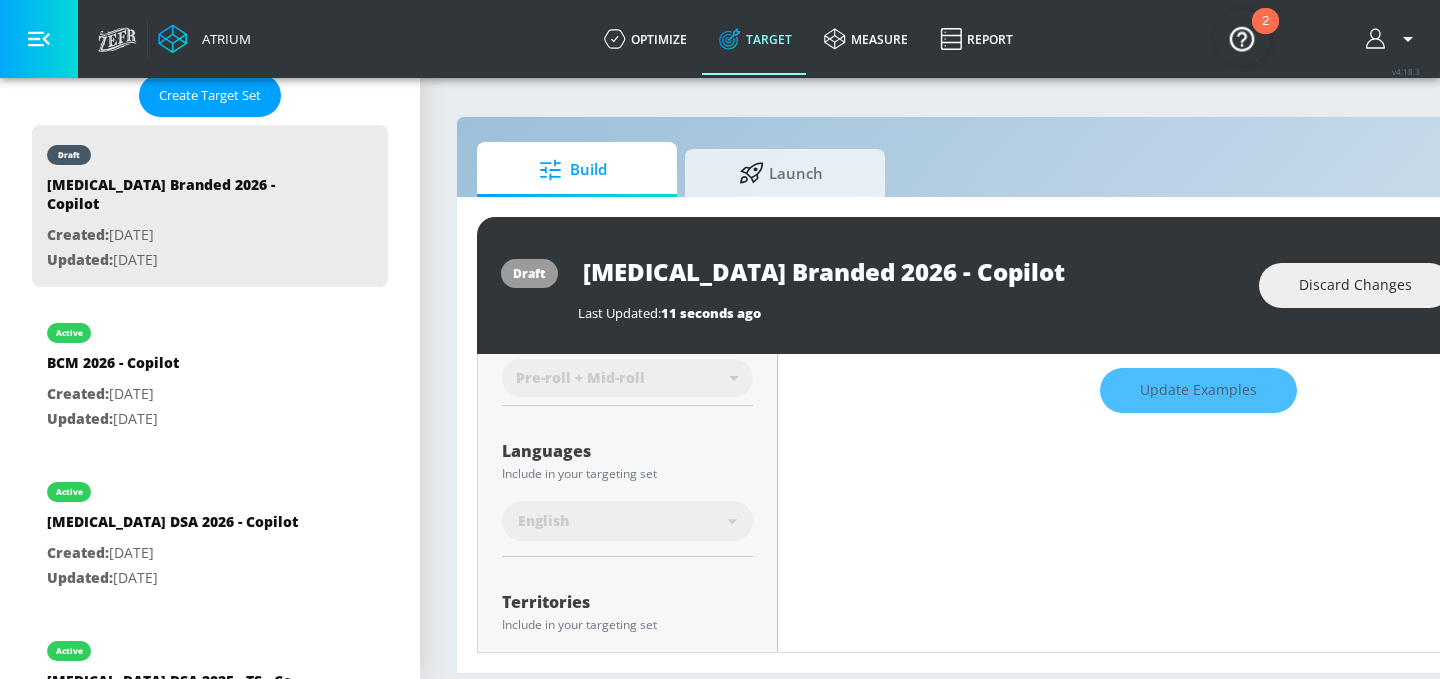 scroll, scrollTop: 0, scrollLeft: 0, axis: both 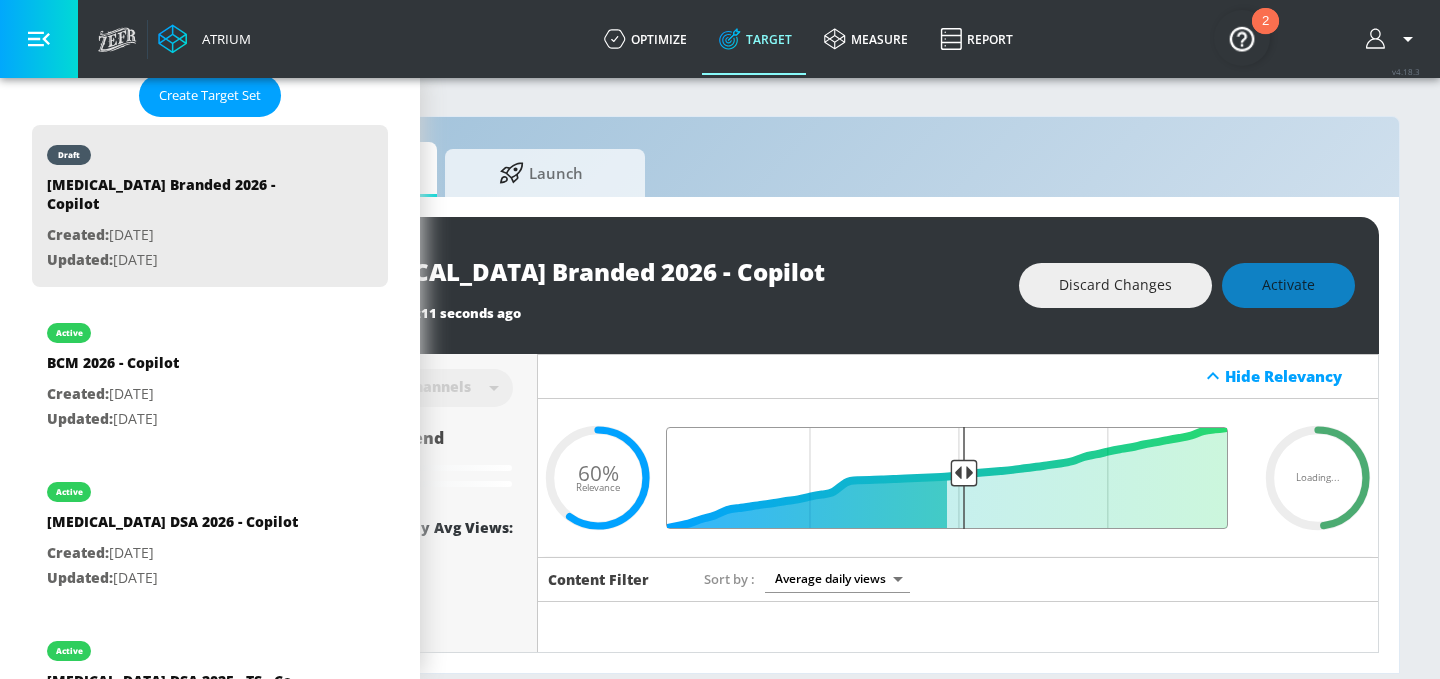 drag, startPoint x: 911, startPoint y: 471, endPoint x: 960, endPoint y: 470, distance: 49.010204 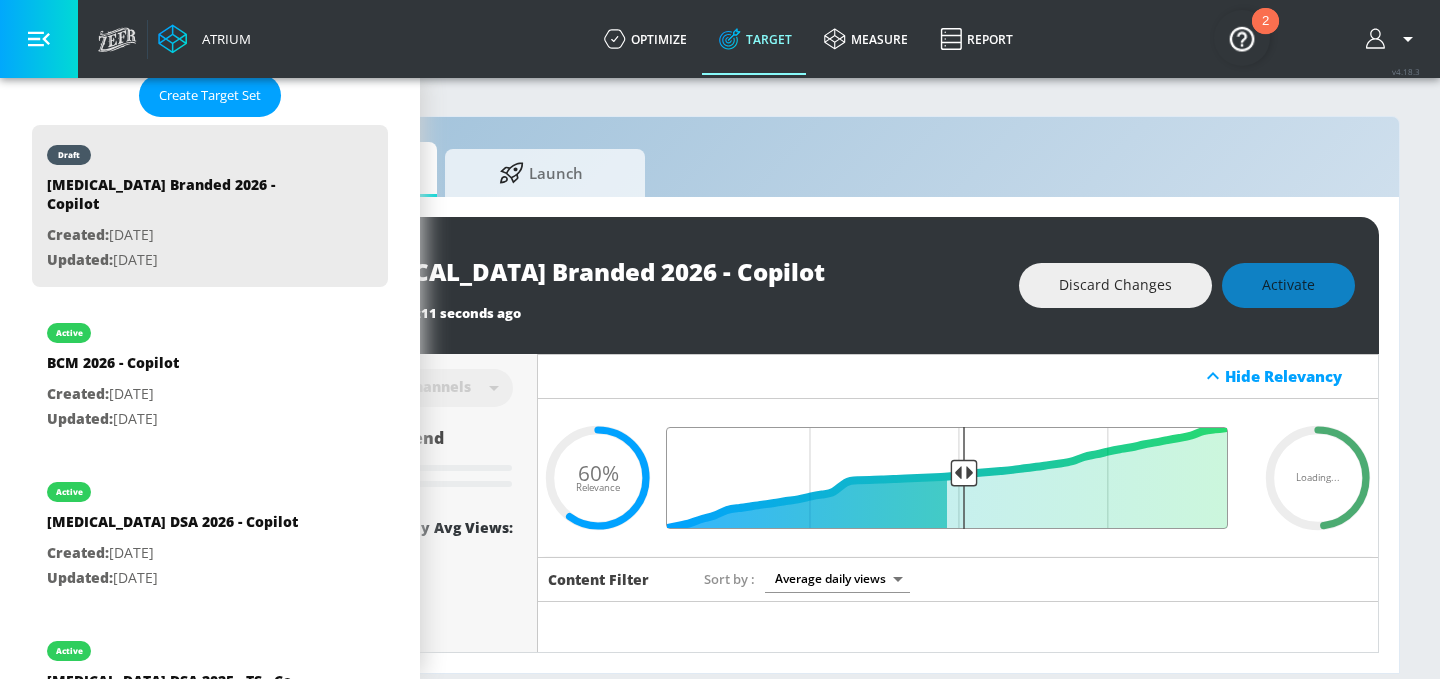 click at bounding box center (958, 478) 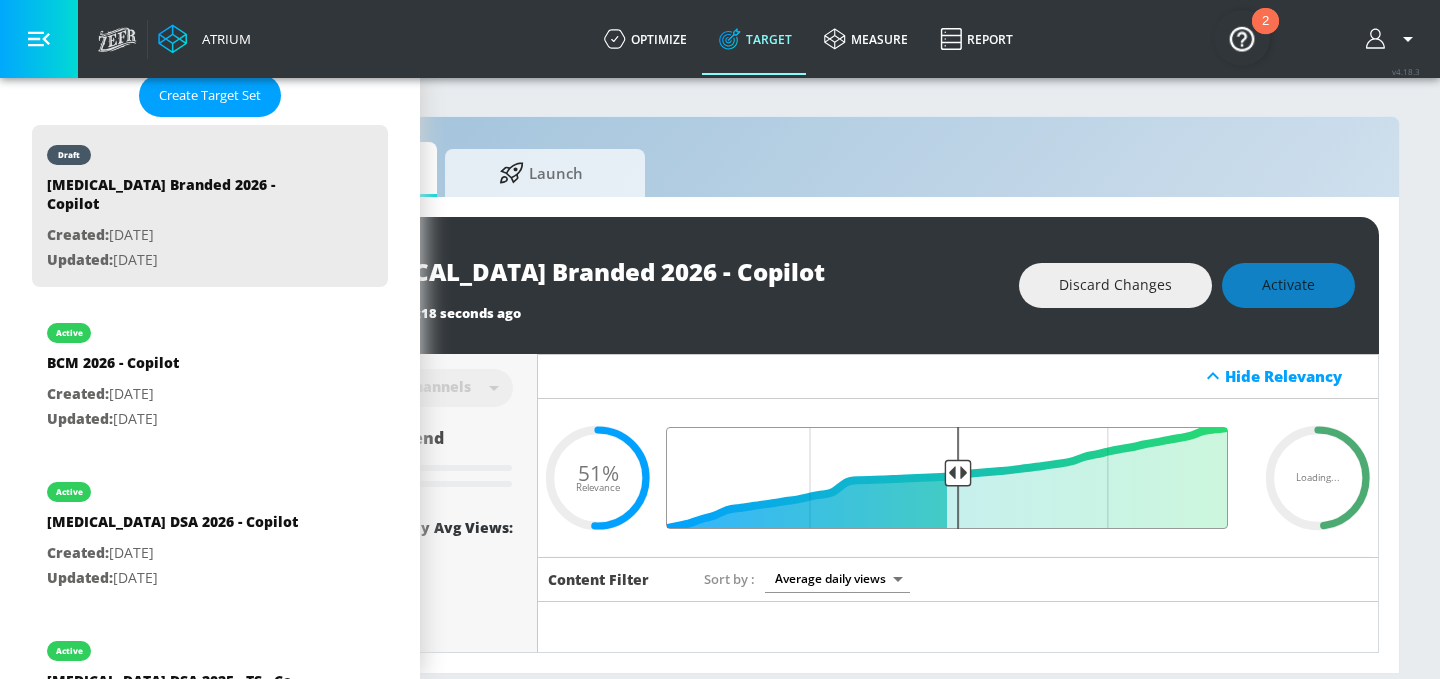 click at bounding box center [958, 478] 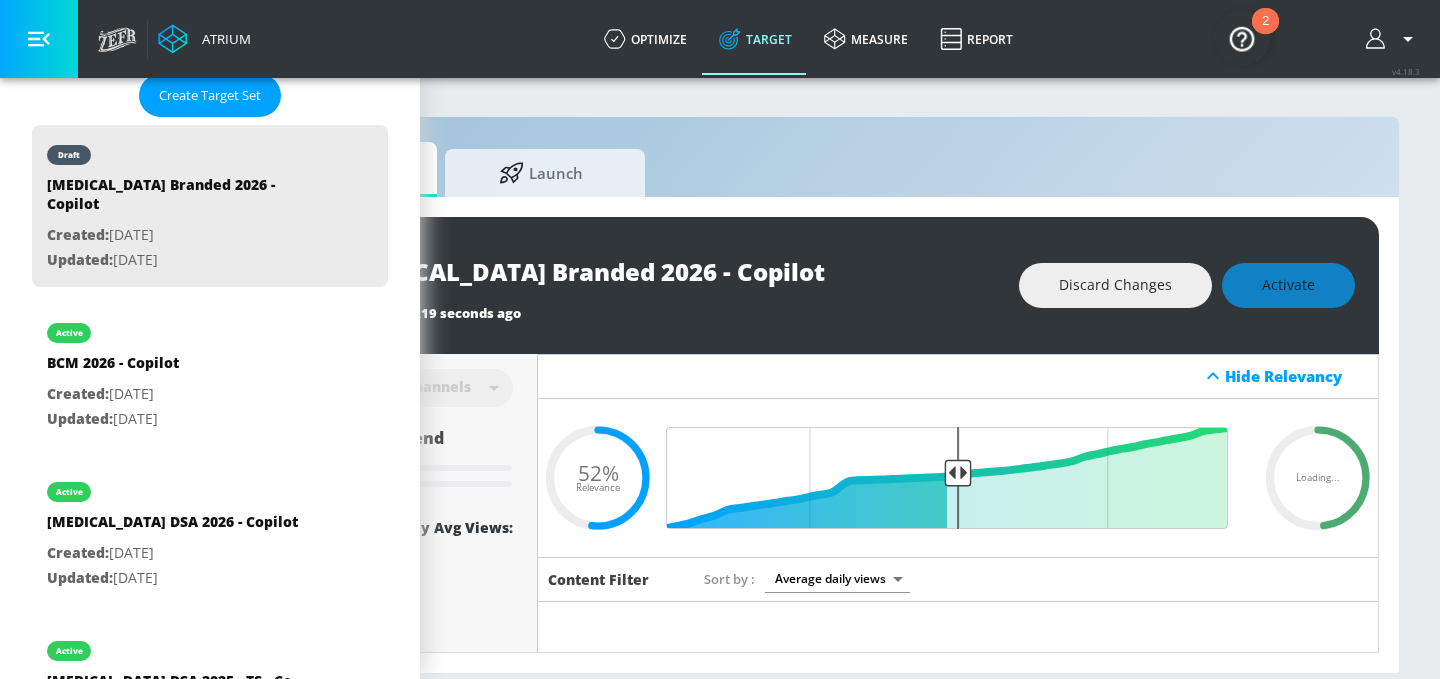 type on "0.6" 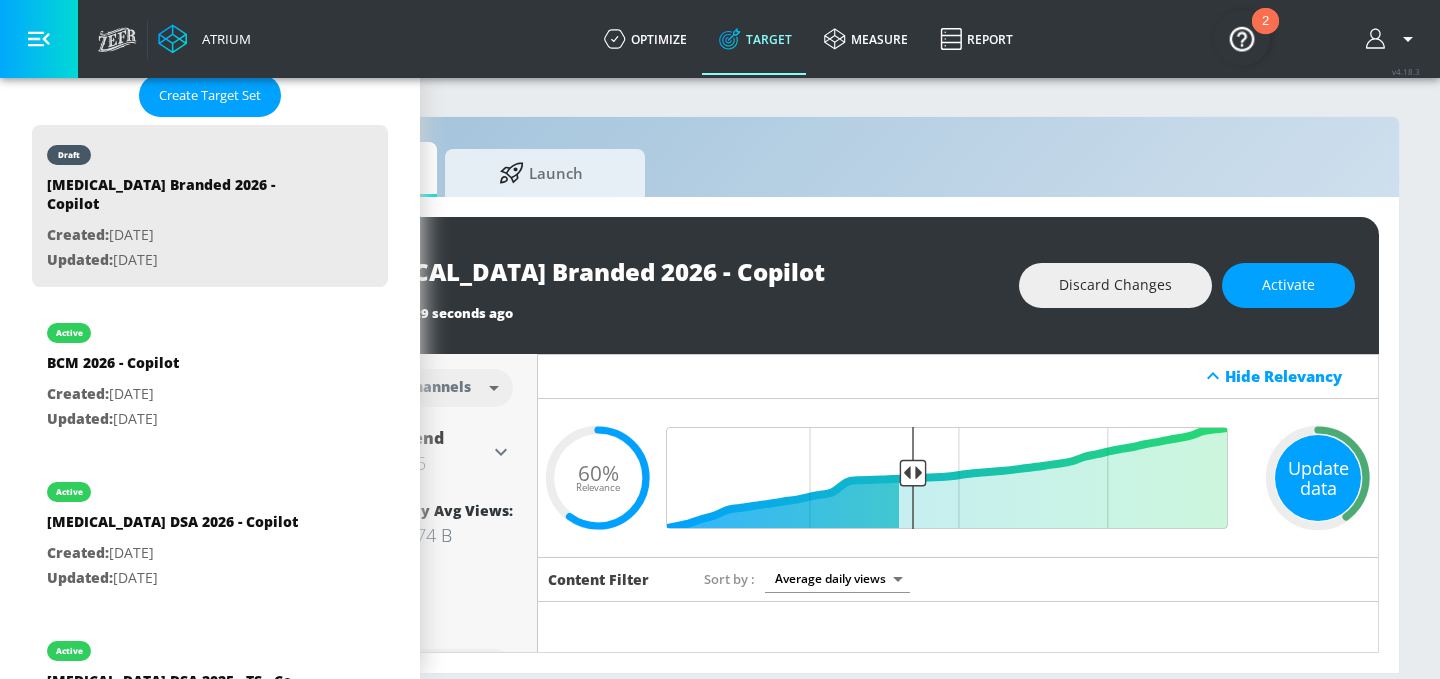 click on "Update data" at bounding box center (1318, 478) 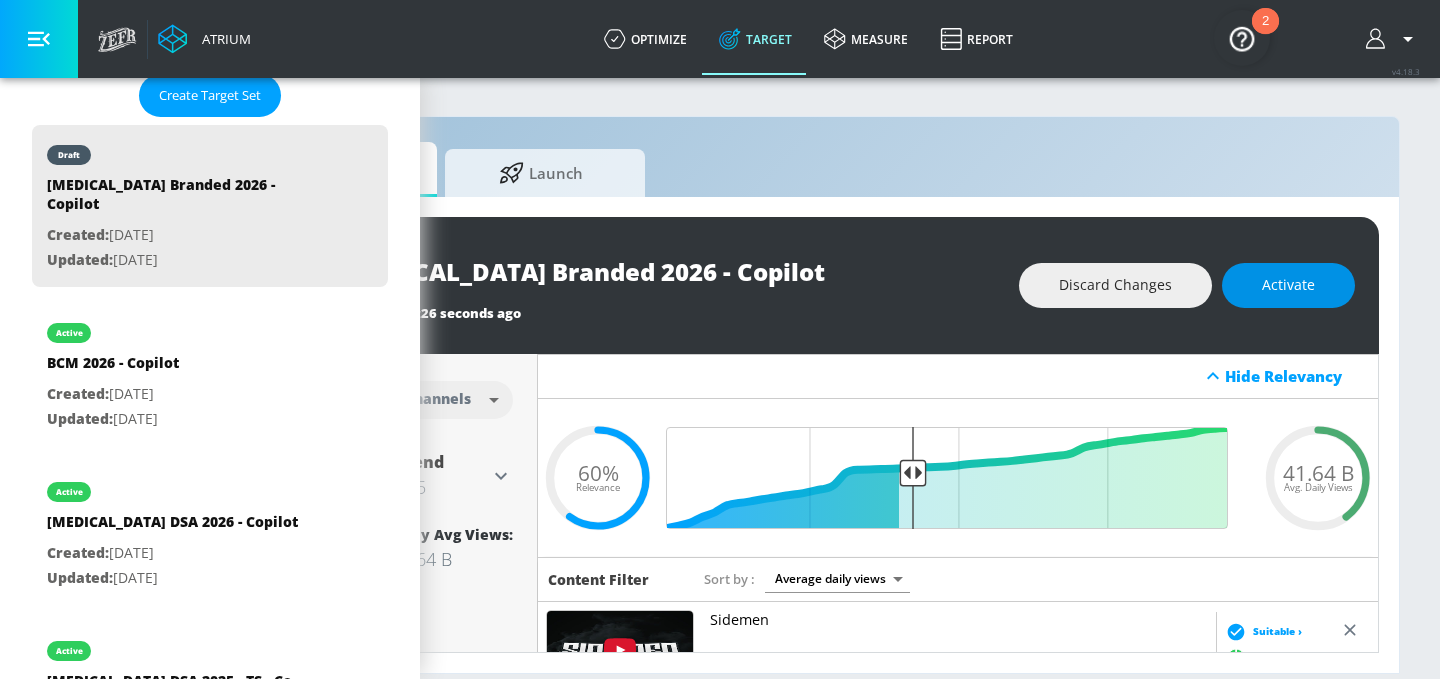 click on "Activate" at bounding box center [1288, 285] 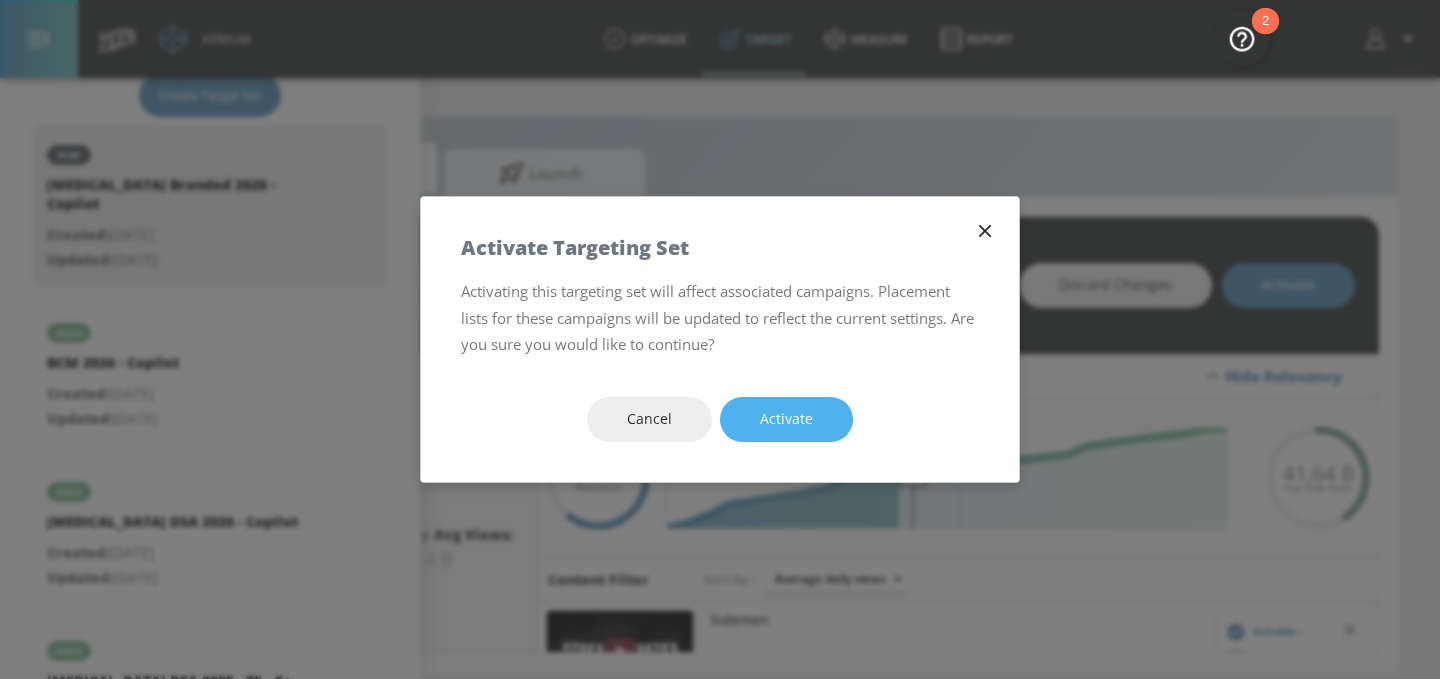 click on "Activate" at bounding box center [786, 419] 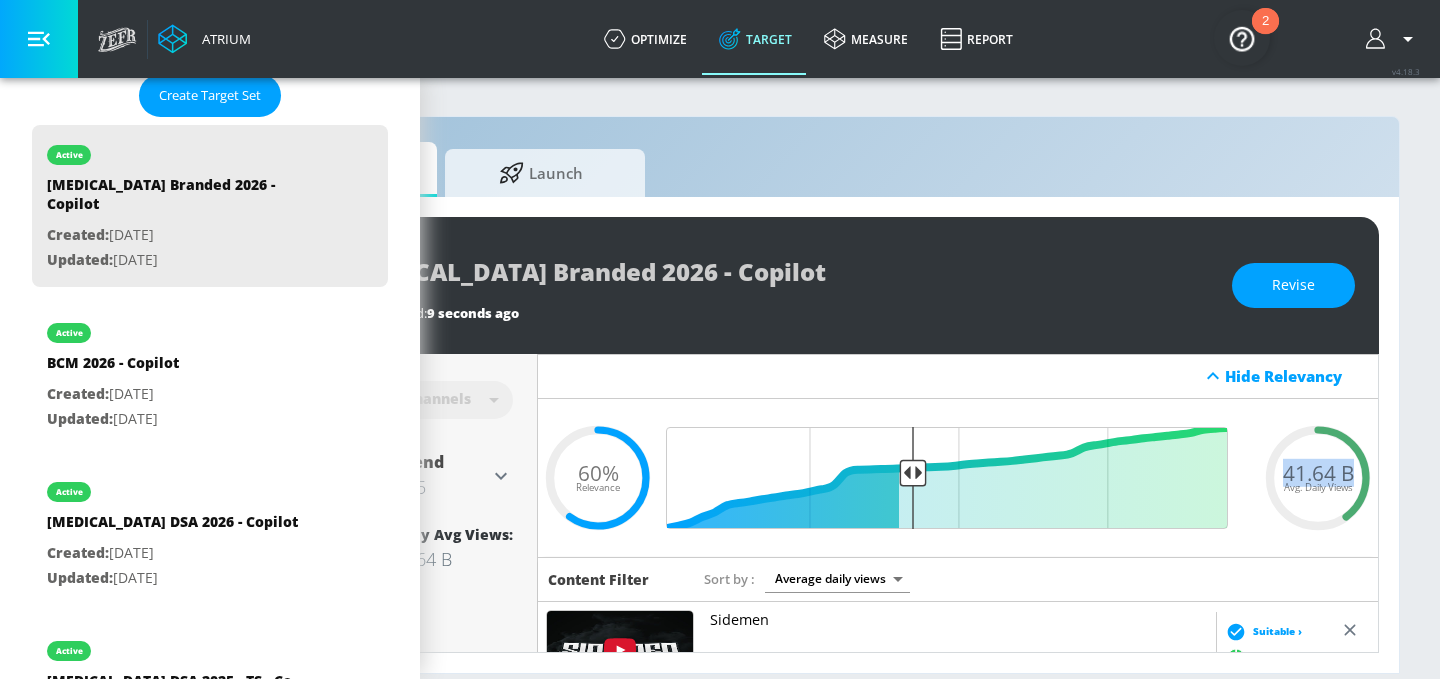 drag, startPoint x: 1283, startPoint y: 471, endPoint x: 1356, endPoint y: 473, distance: 73.02739 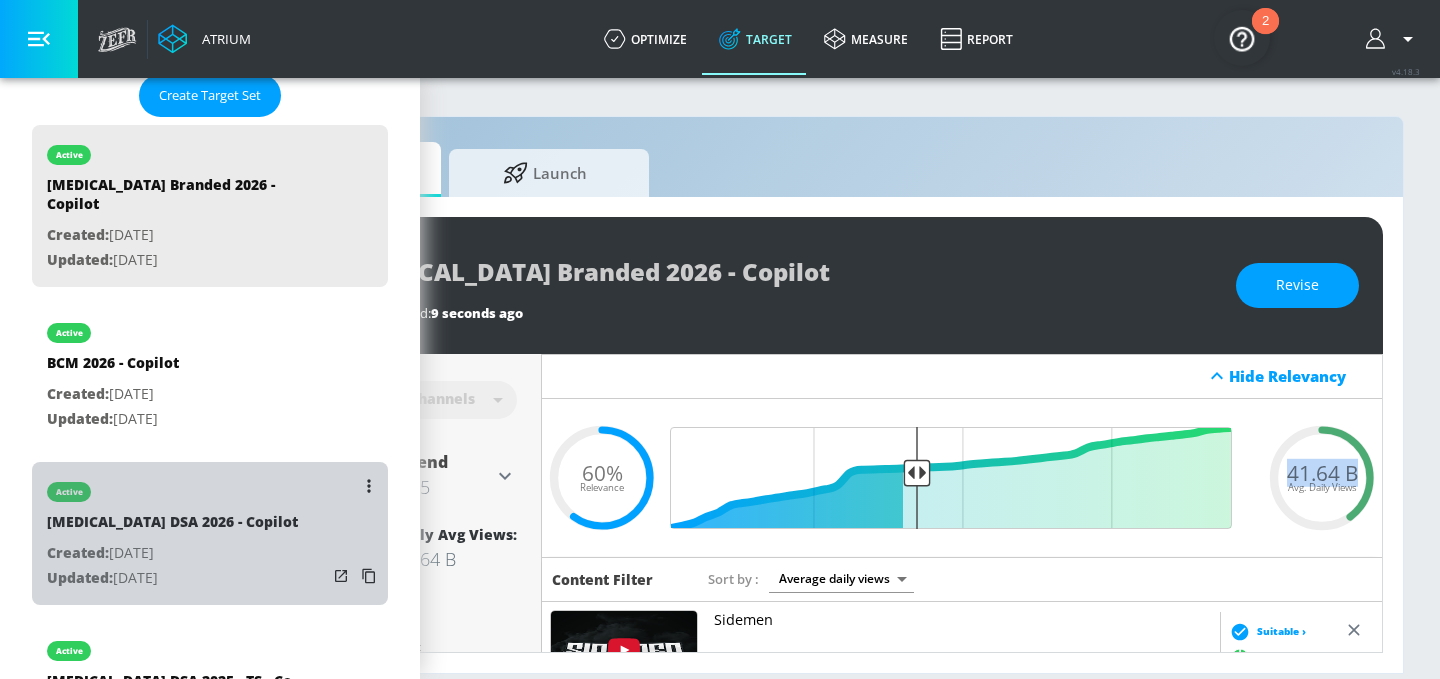 click on "[MEDICAL_DATA] DSA 2026 - Copilot" at bounding box center [172, 526] 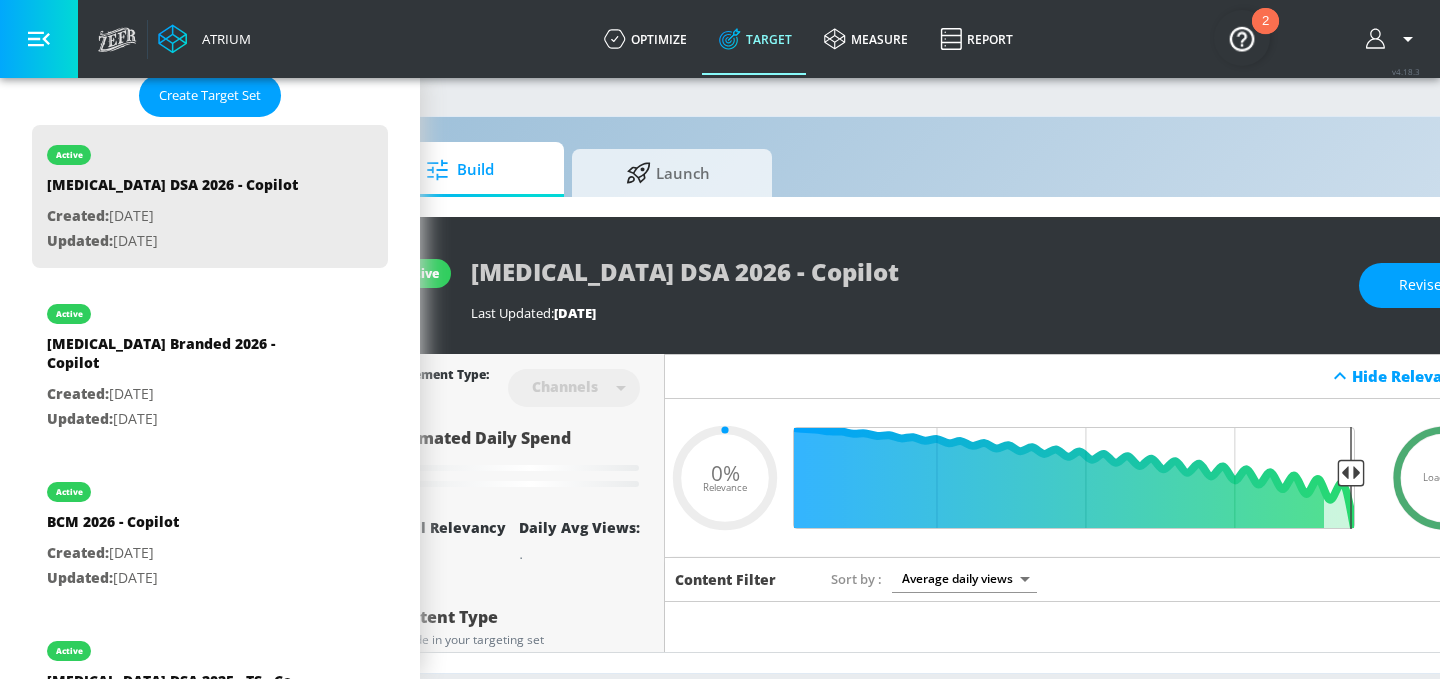 scroll, scrollTop: 0, scrollLeft: 244, axis: horizontal 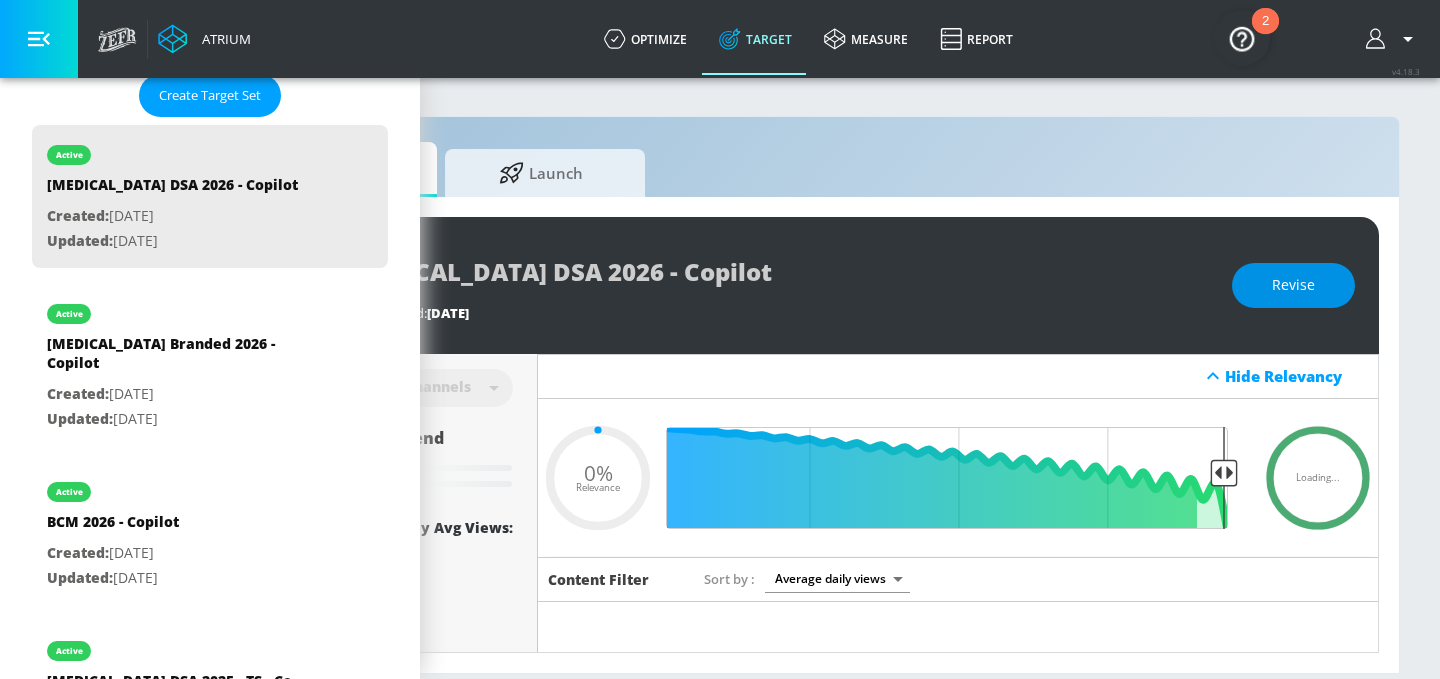 type on "0.52" 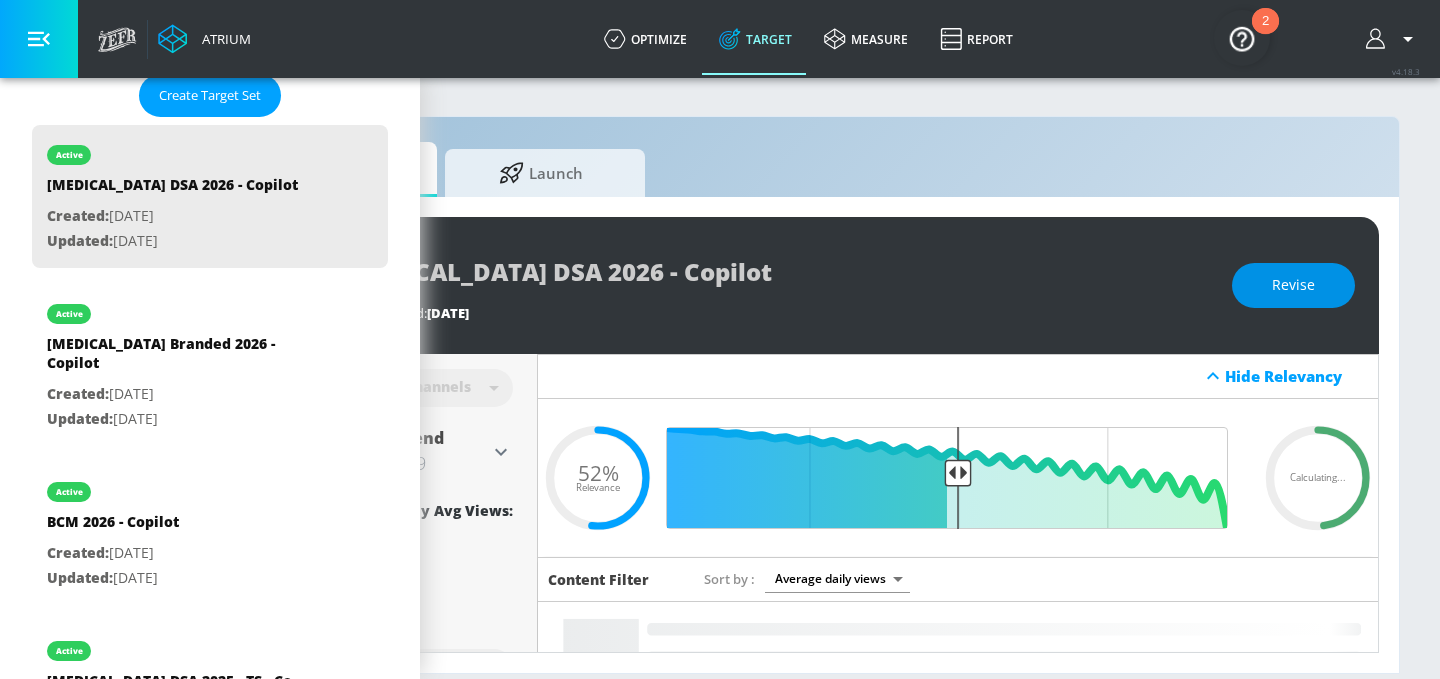click on "Revise" at bounding box center (1293, 285) 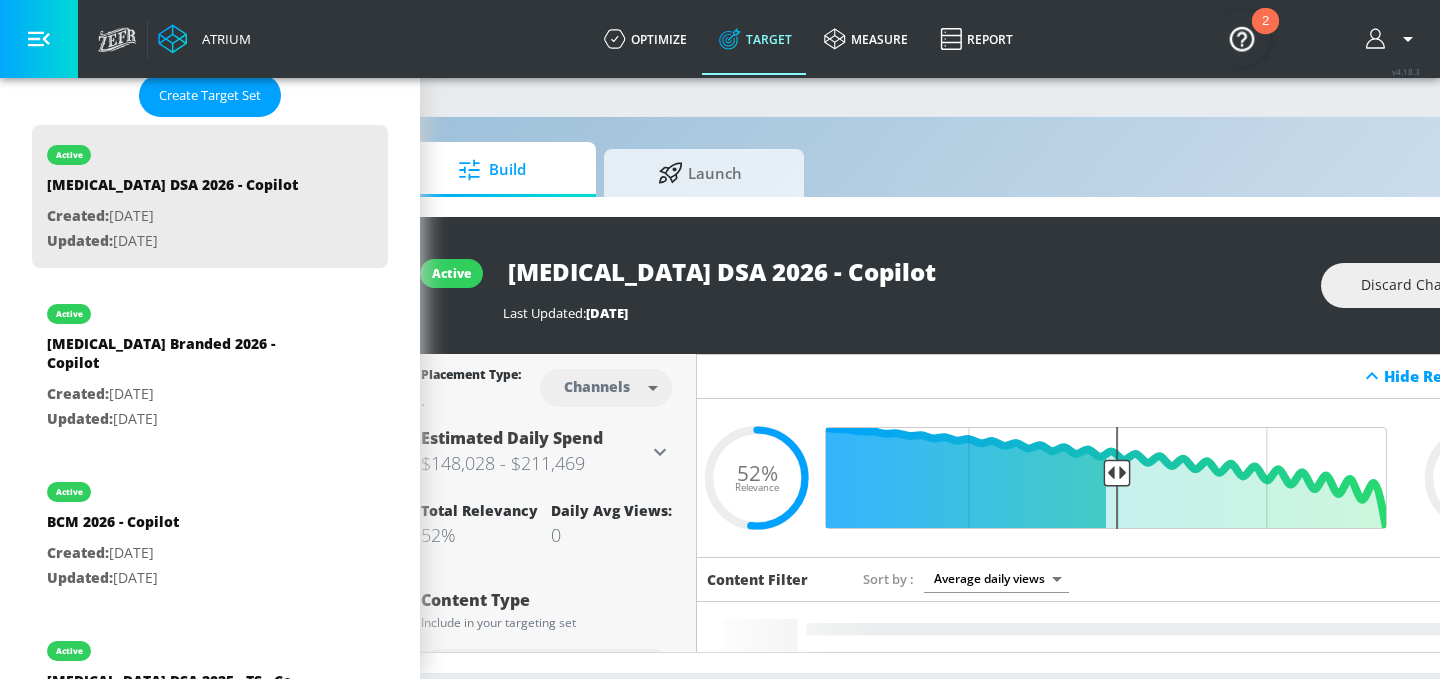 scroll, scrollTop: 0, scrollLeft: 83, axis: horizontal 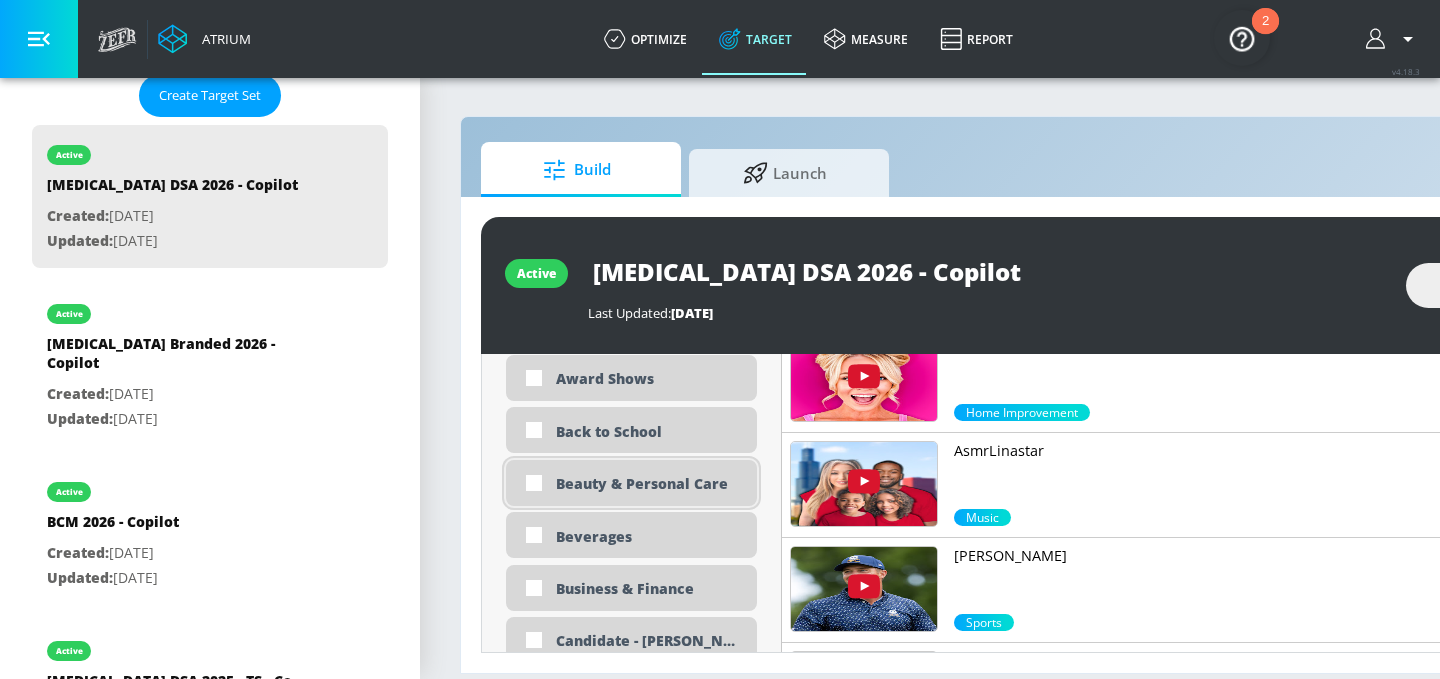 click on "Beauty & Personal Care" at bounding box center [631, 483] 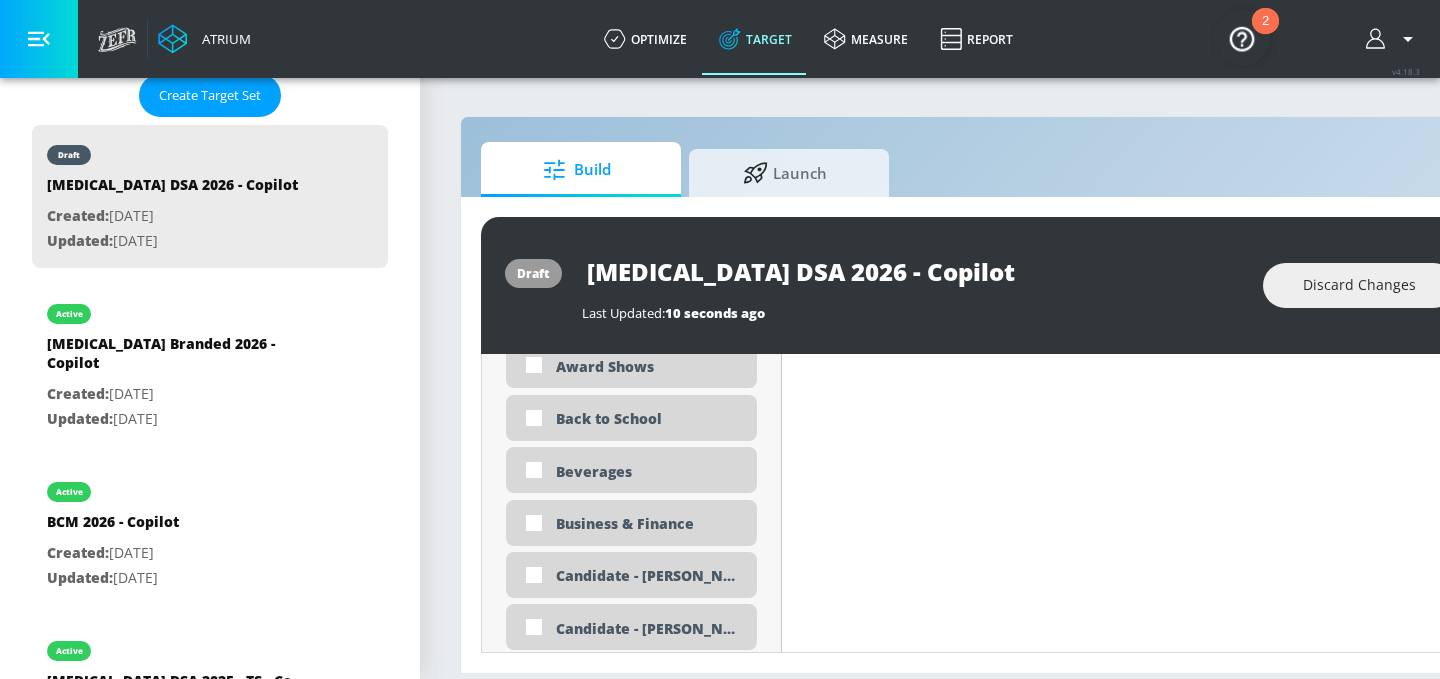 scroll, scrollTop: 1381, scrollLeft: 0, axis: vertical 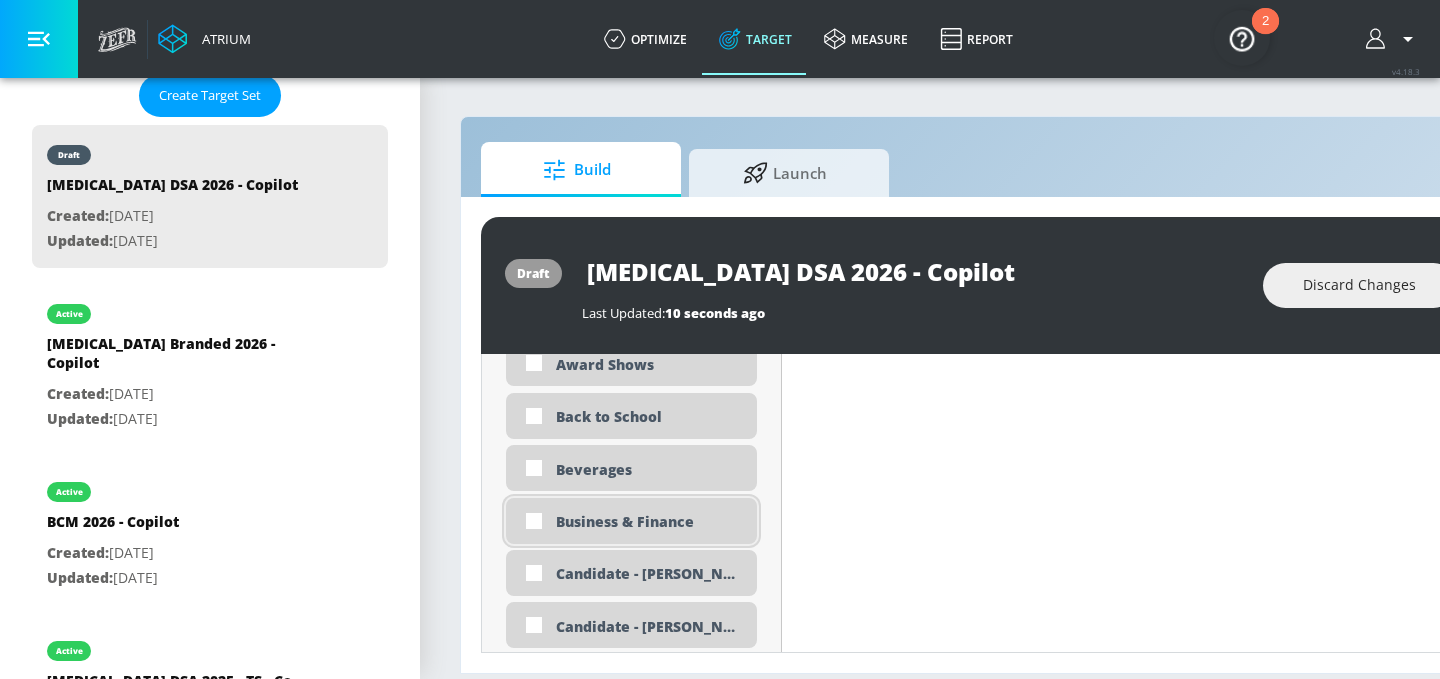 click on "Business & Finance" at bounding box center (631, 521) 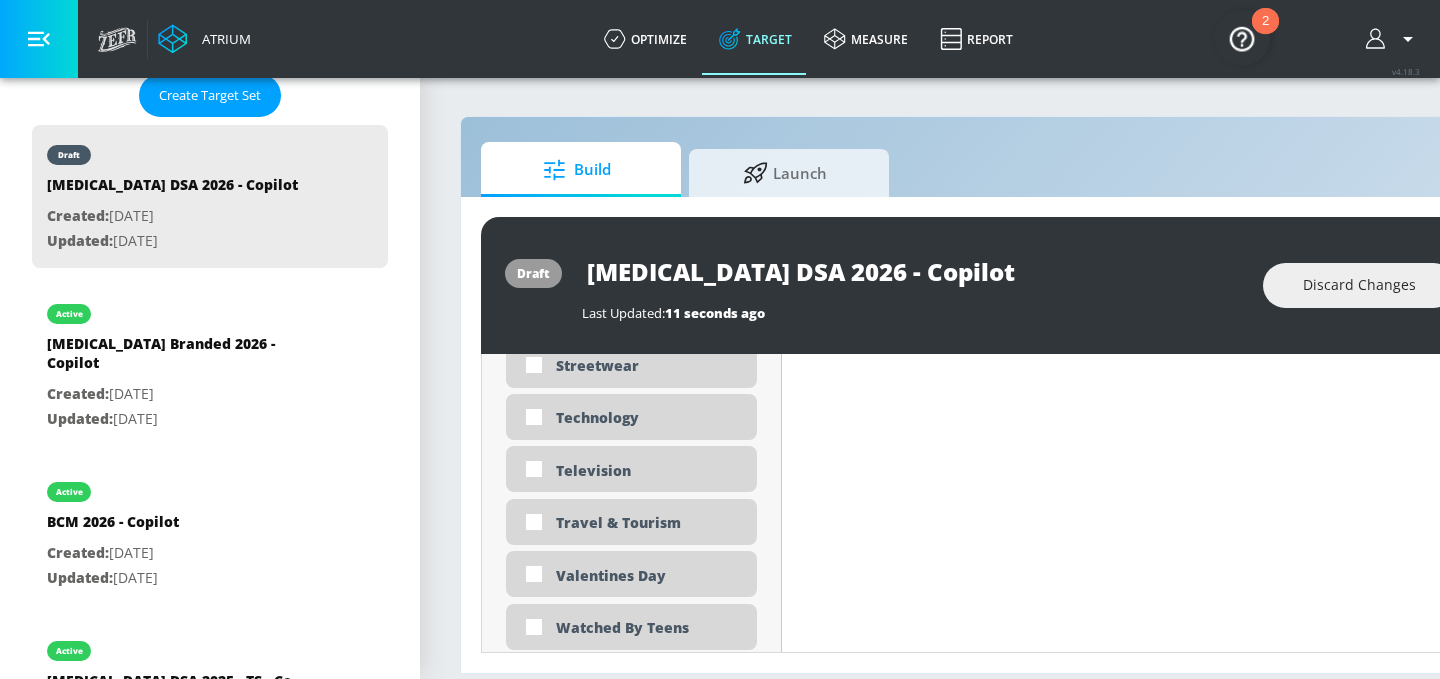 scroll, scrollTop: 5792, scrollLeft: 0, axis: vertical 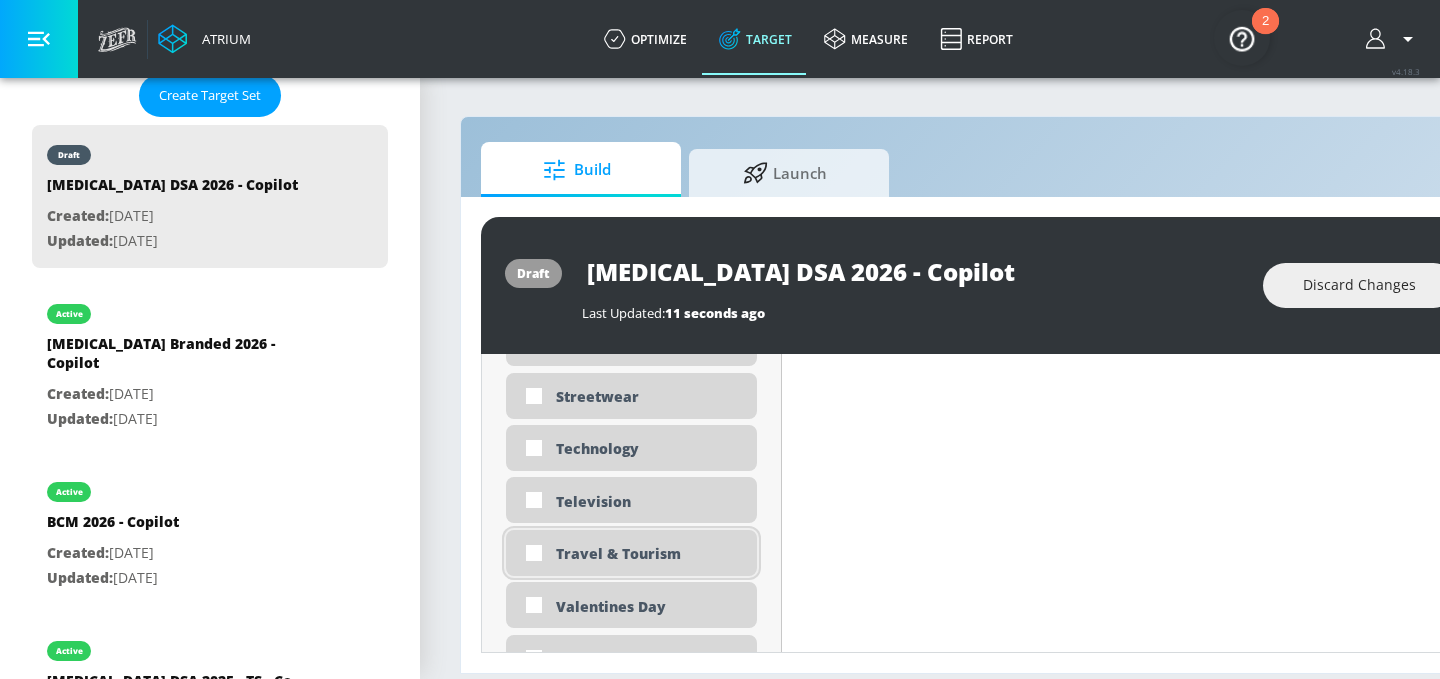 click on "Travel & Tourism" at bounding box center [649, 553] 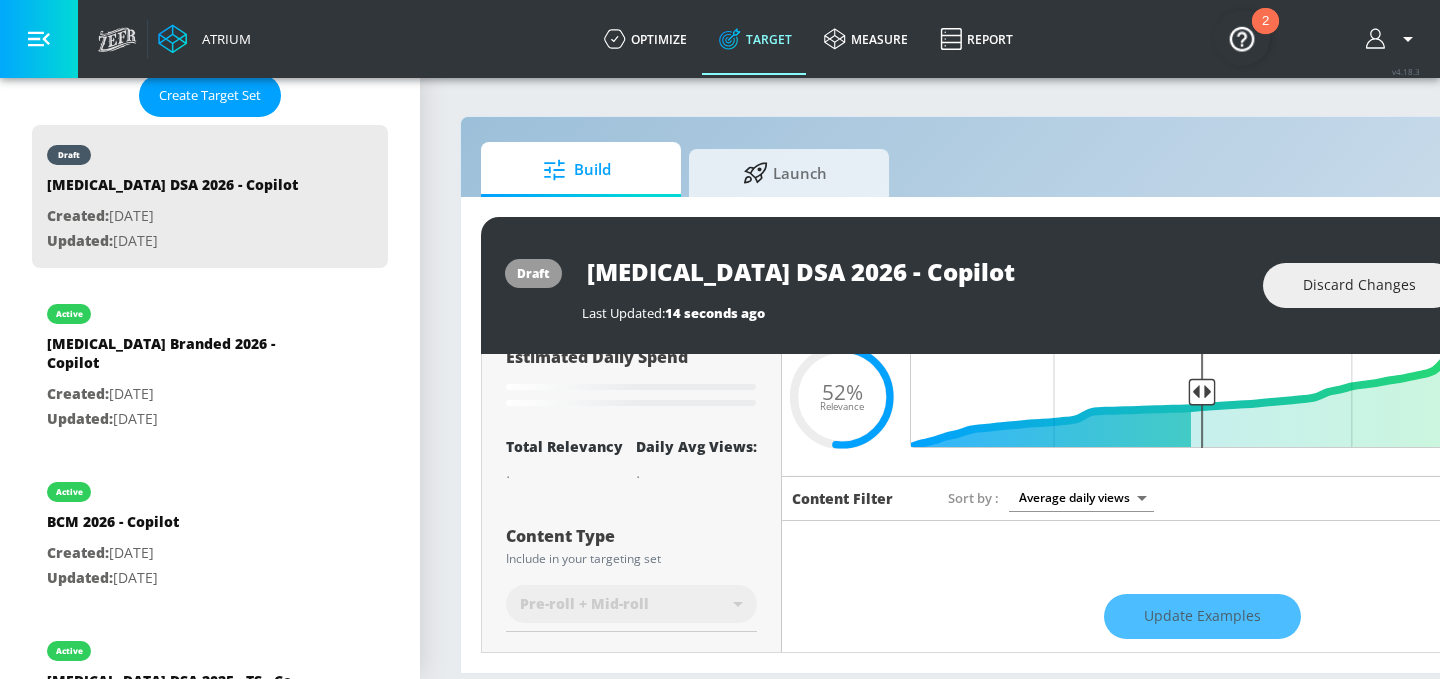 scroll, scrollTop: 0, scrollLeft: 0, axis: both 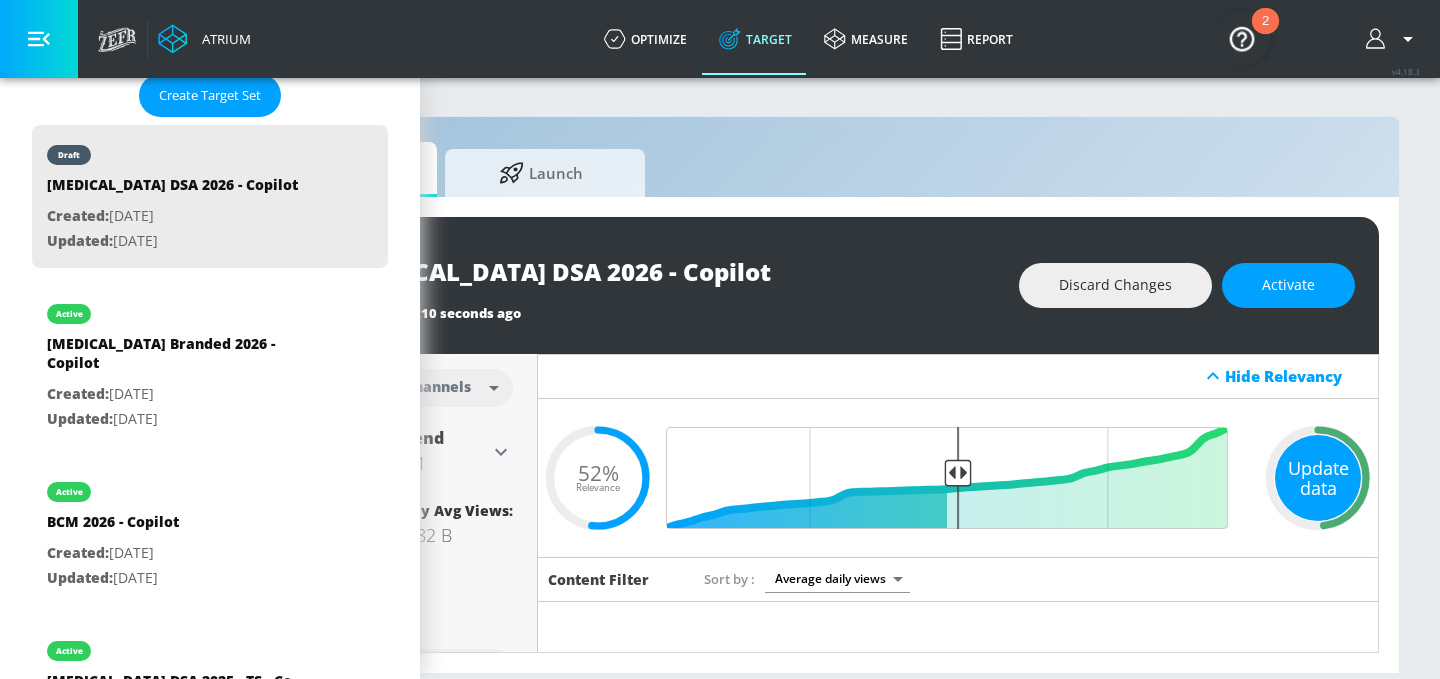 click on "Update data" at bounding box center [1318, 478] 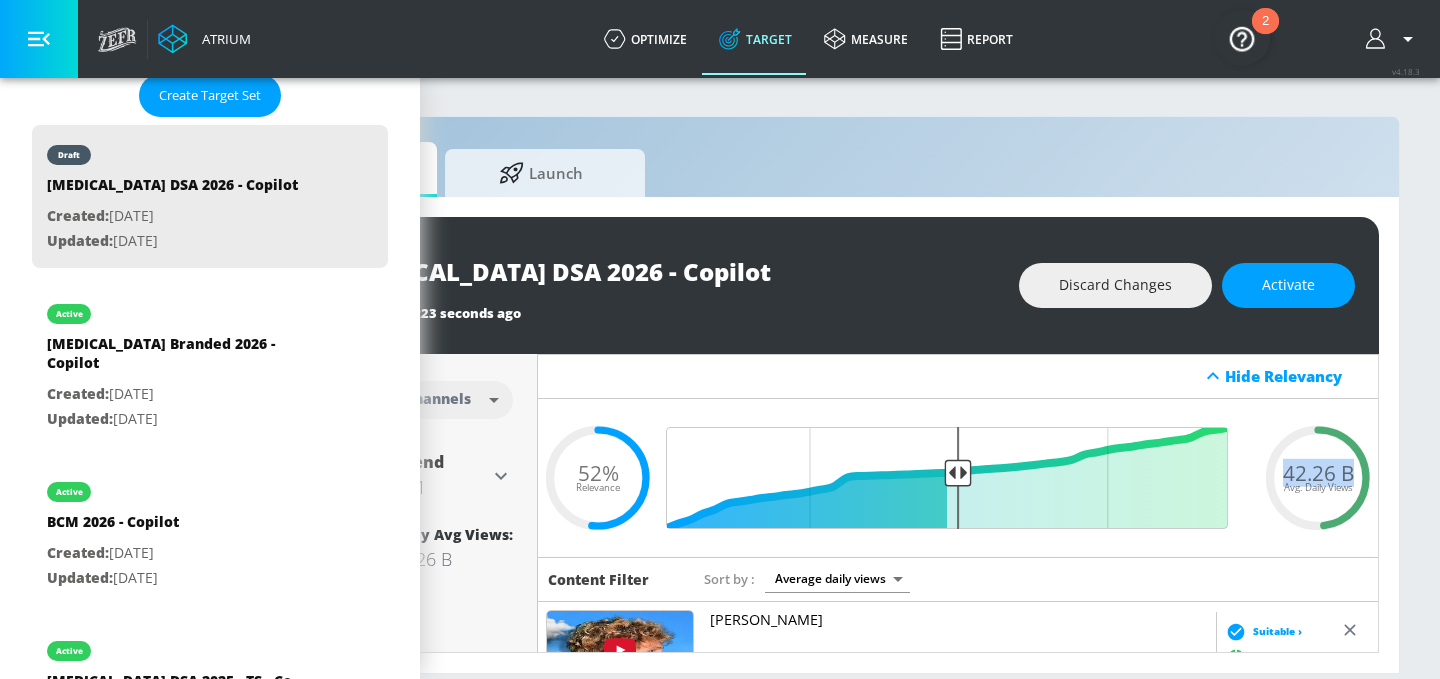 drag, startPoint x: 1285, startPoint y: 472, endPoint x: 1363, endPoint y: 472, distance: 78 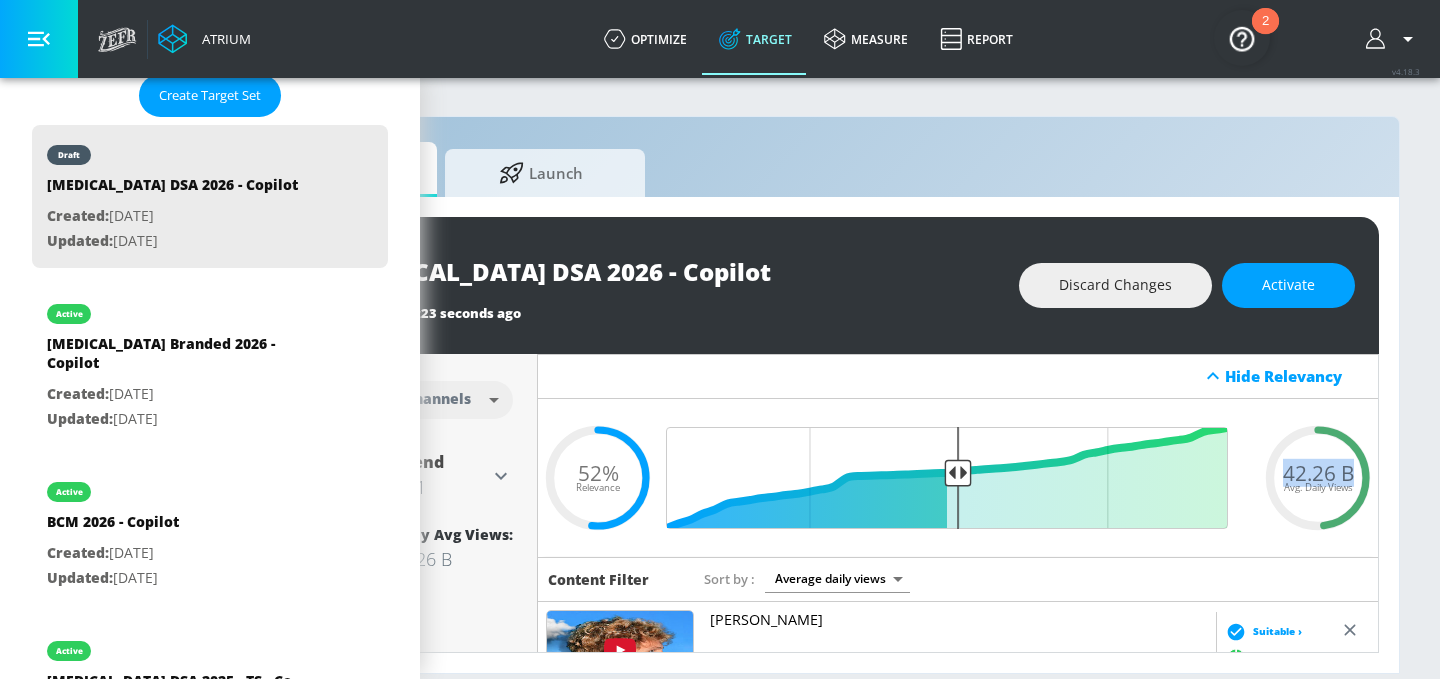 click on "42.26 B Avg. Daily Views" at bounding box center [1318, 477] 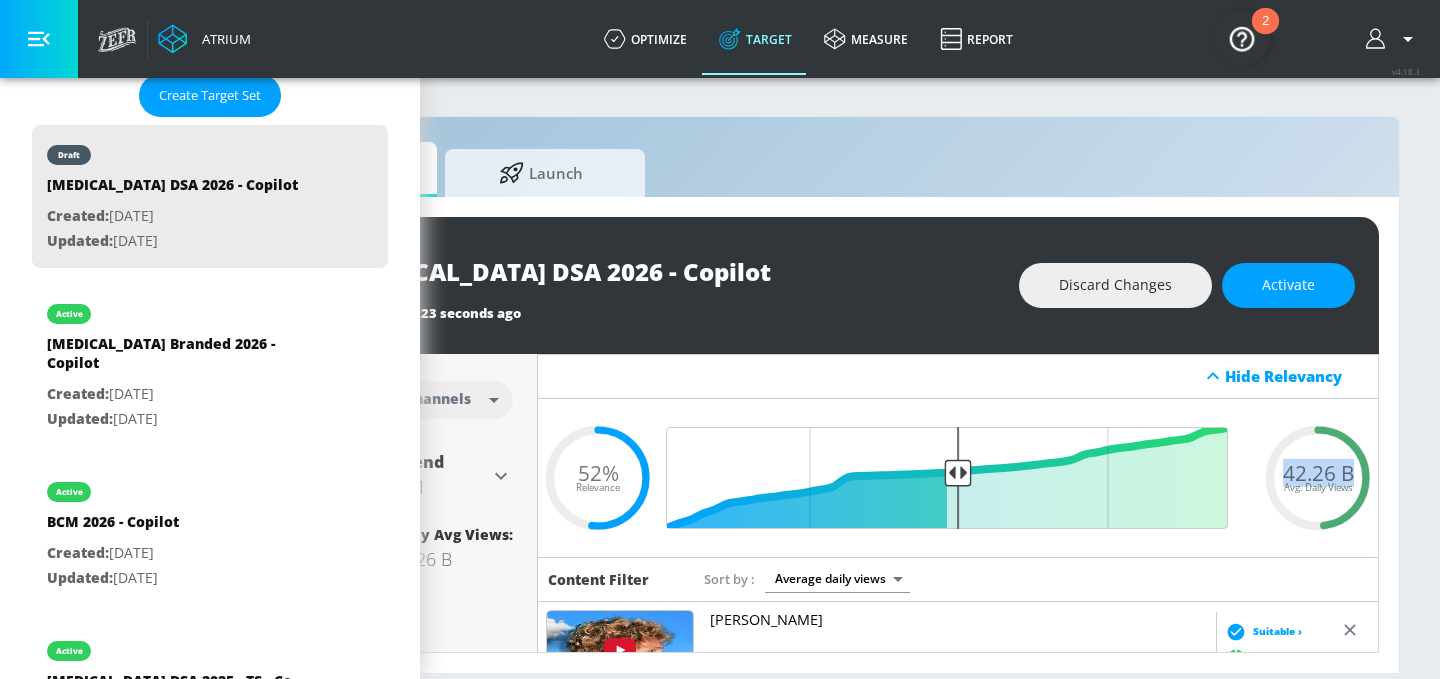 copy on "42.26 B" 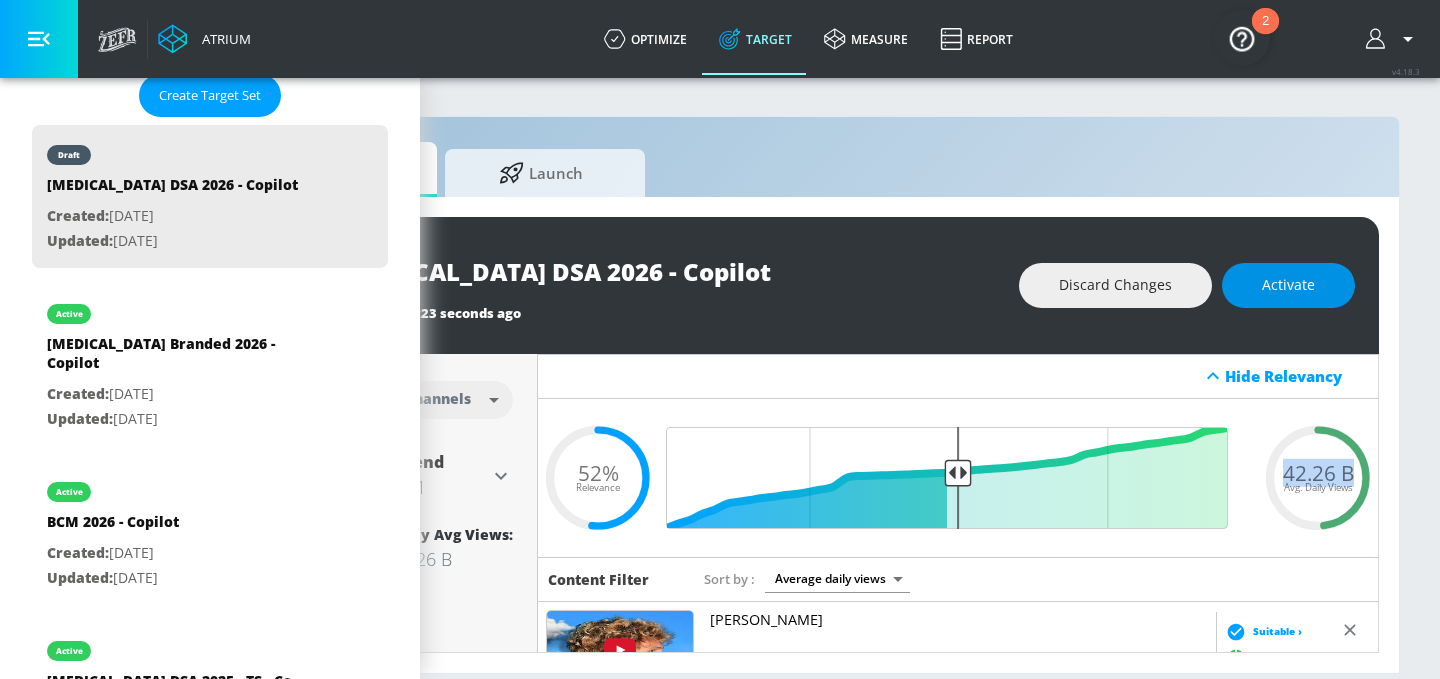 click on "Activate" at bounding box center (1288, 285) 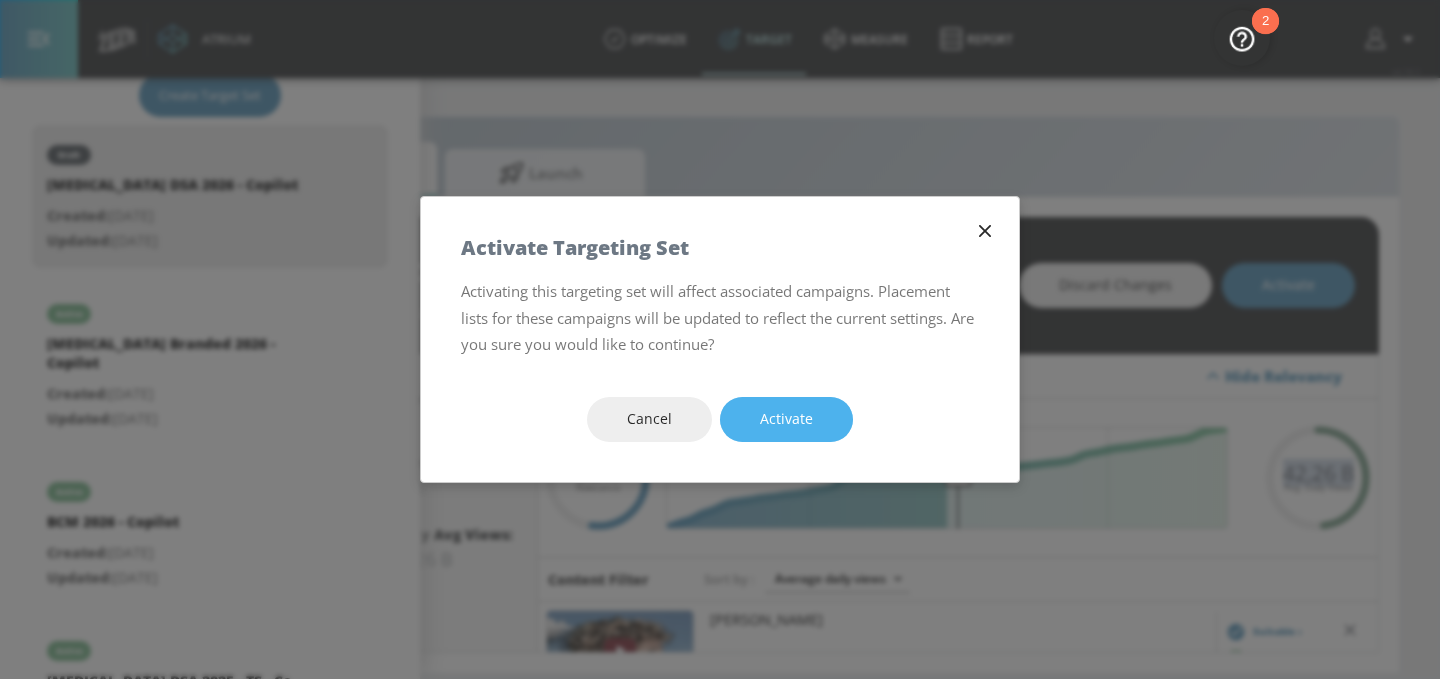 click on "Activate" at bounding box center [786, 419] 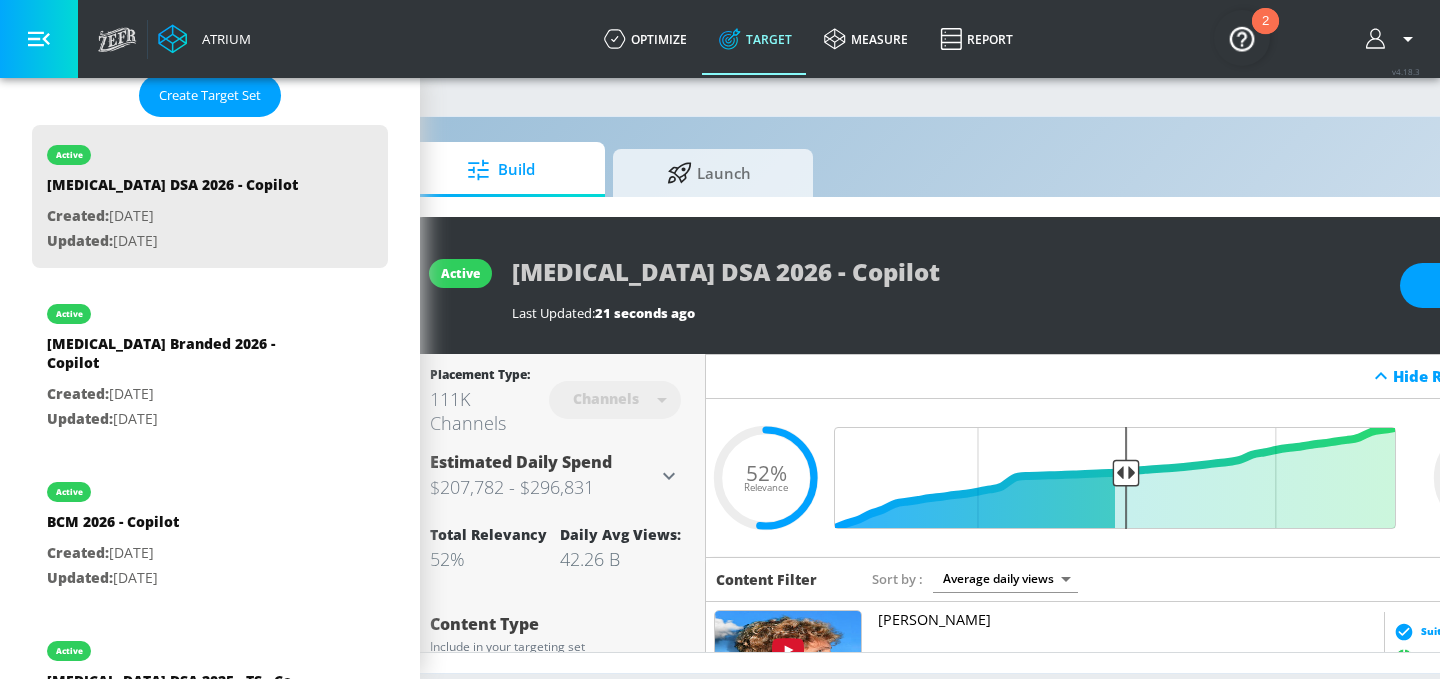 scroll, scrollTop: 0, scrollLeft: 0, axis: both 